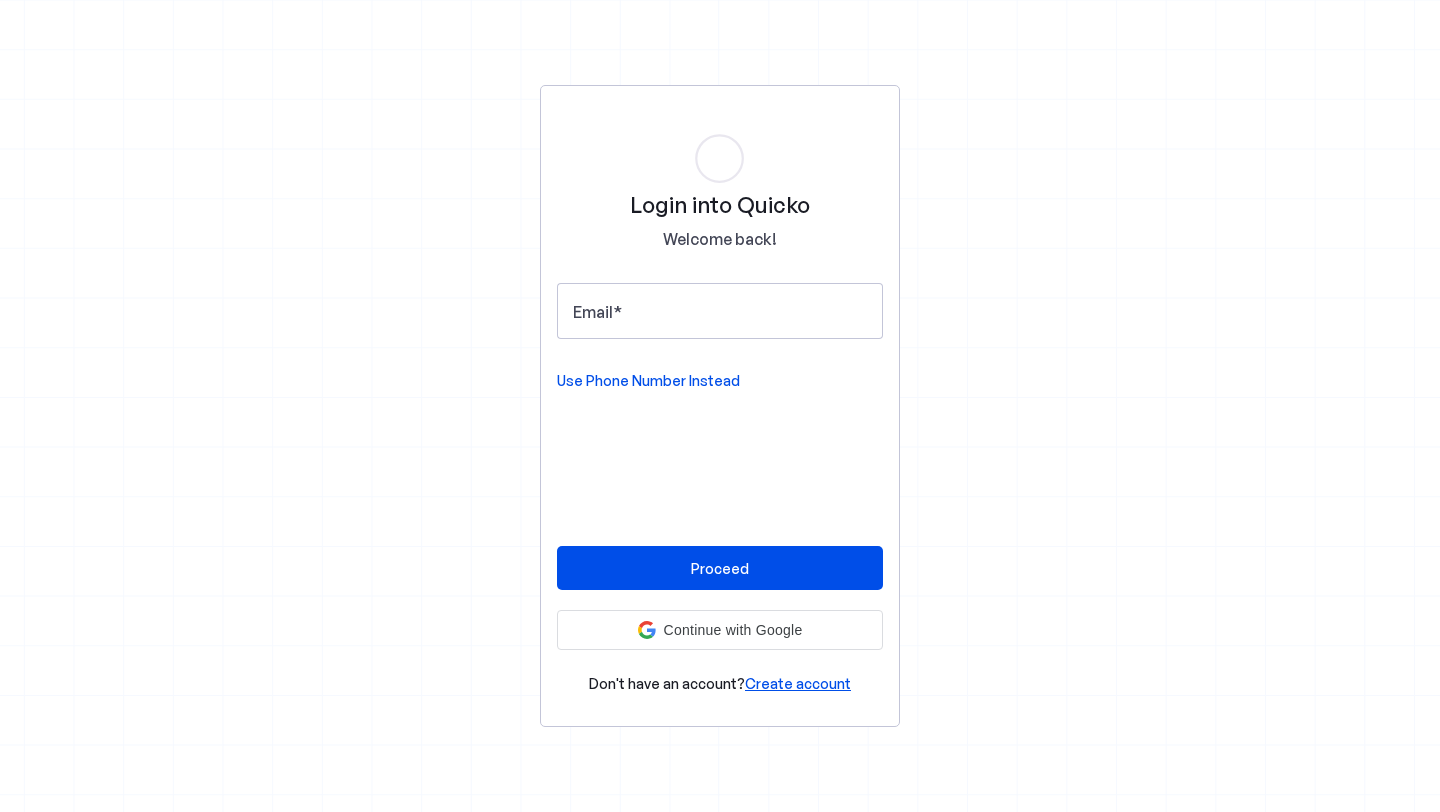 scroll, scrollTop: 0, scrollLeft: 0, axis: both 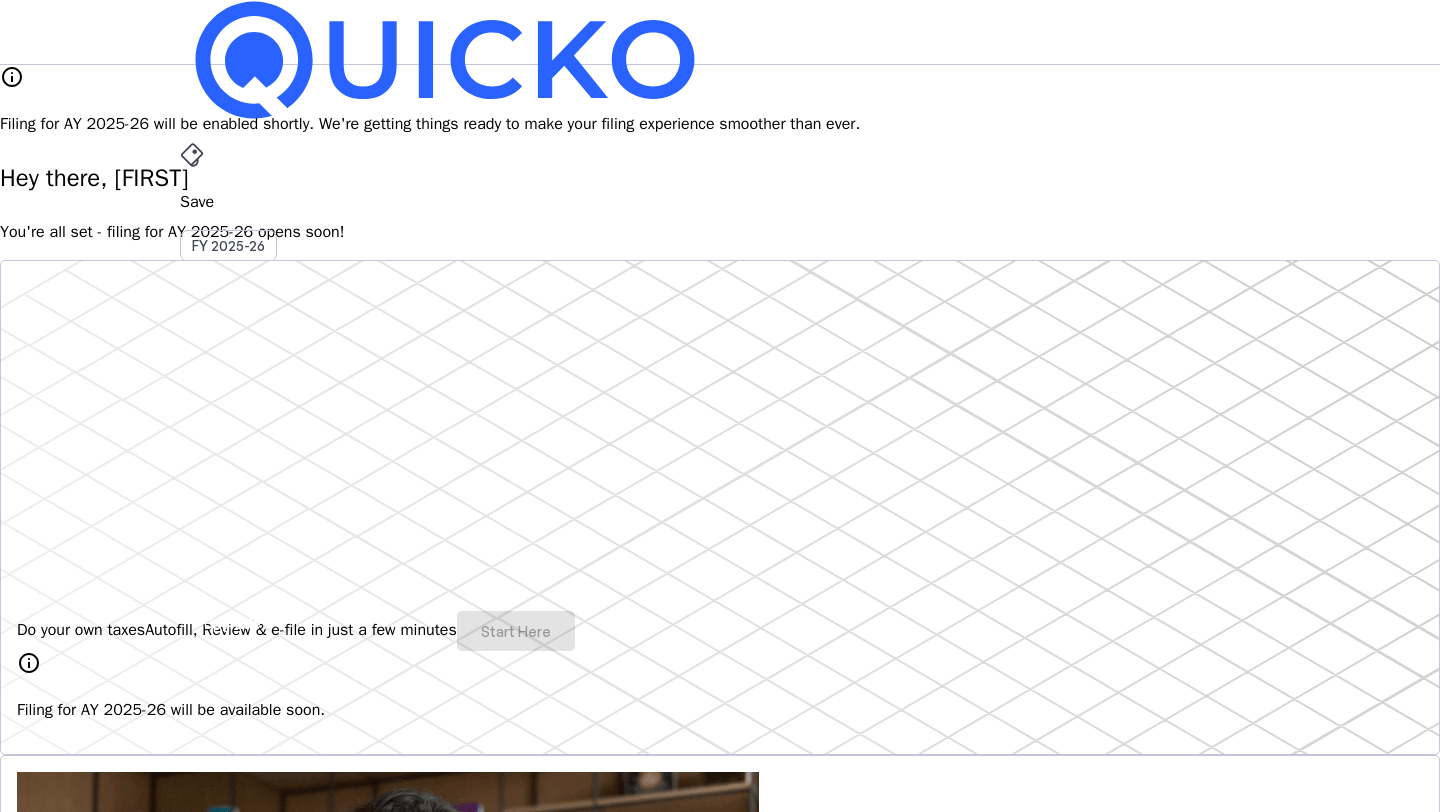 click on "Do your own taxes   Autofill, Review & e-file in just a few minutes   Start Here" at bounding box center (720, 631) 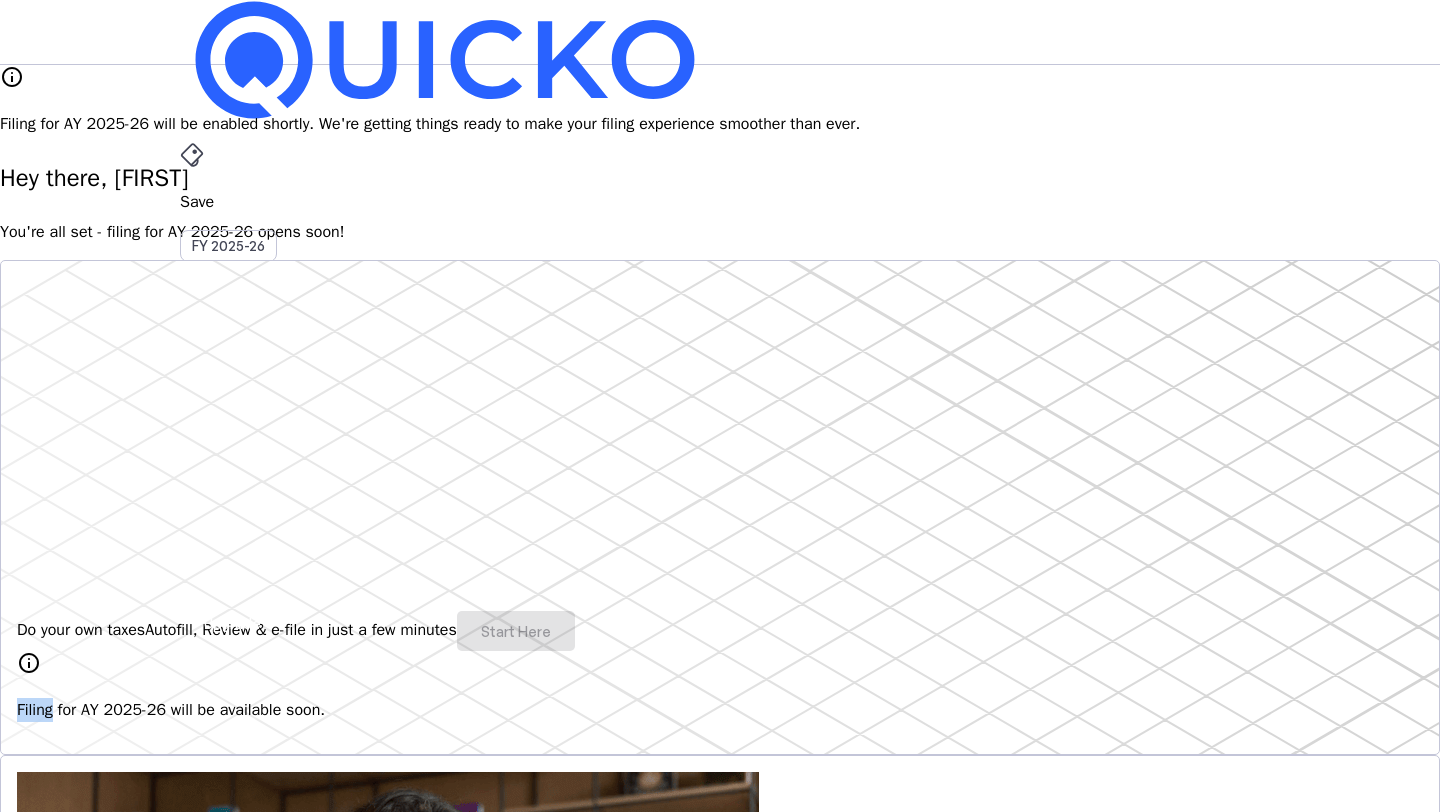 click on "Do your own taxes   Autofill, Review & e-file in just a few minutes   Start Here" at bounding box center (720, 631) 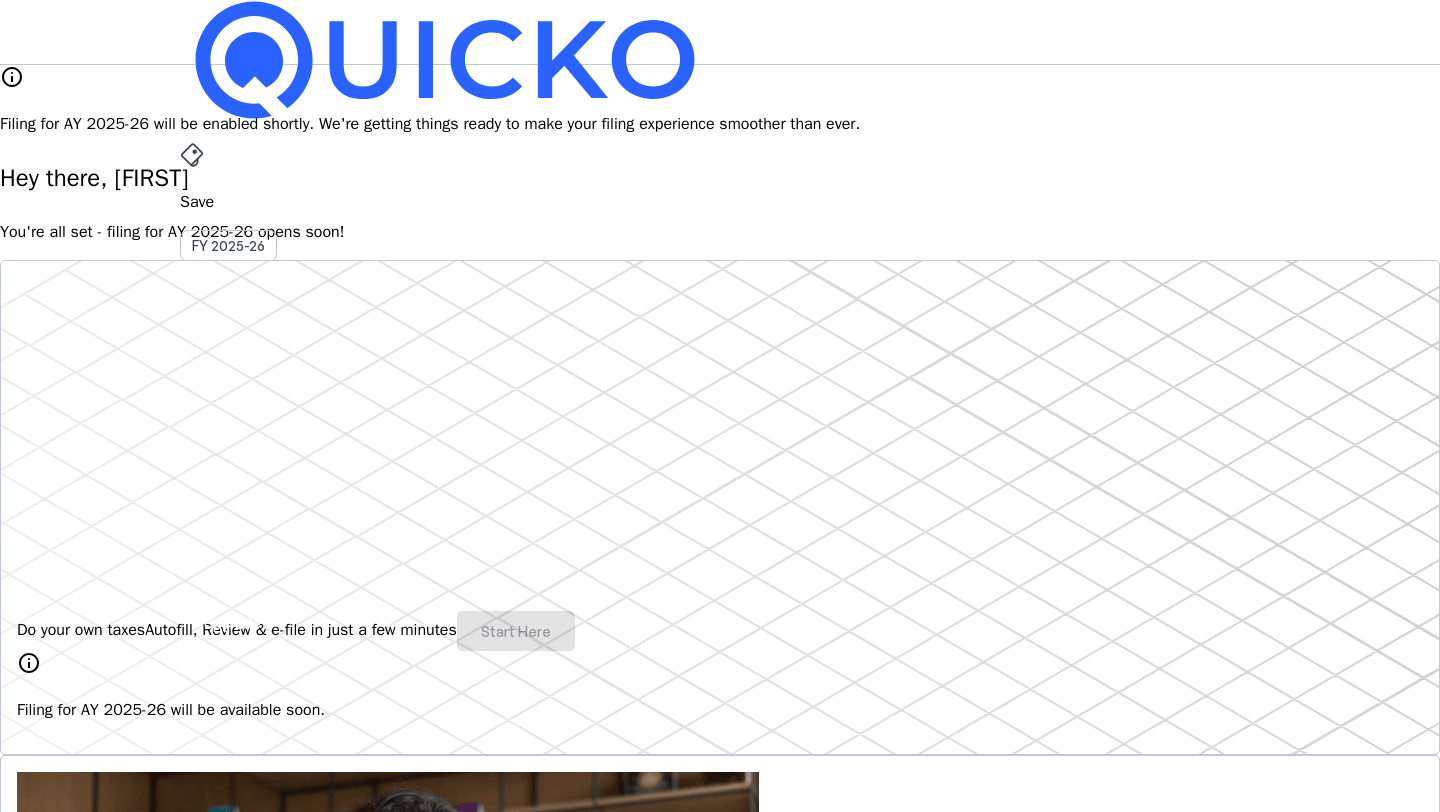 click on "Save FY 2025-26  Pay   File AY 2025-26  More  arrow_drop_down  [INITIALS]   Upgrade  info Filing for AY 2025-26 will be enabled shortly. We're getting things ready to make your filing experience smoother than ever.  Hey there, [FIRST]   You're all set - filing for AY 2025-26 opens soon!   Do your own taxes   Autofill, Review & e-file in just a few minutes   Start Here  info Filing for AY 2025-26 will be available soon.   4.8/5 | 1400 reviews   We do your taxes   Expert will prepare, review & e-file your tax return, making sure nothing gets missed.   Explore   Benefits of filing on Quicko  Fetch everything using Autofill Automatically retrieve your income, deductions, tax credits & losses directly from ITD. No need of any forms! Connect to multiple apps In just a few clicks, seamlessly fetch all your trades directly from your broker and ensure accurate reporting. Get Personalized Insights Gain full visibility into the computation. Easily view and understand how your taxes are calculated.  Explore  Upgrade to Elite FAQs" at bounding box center (720, 1670) 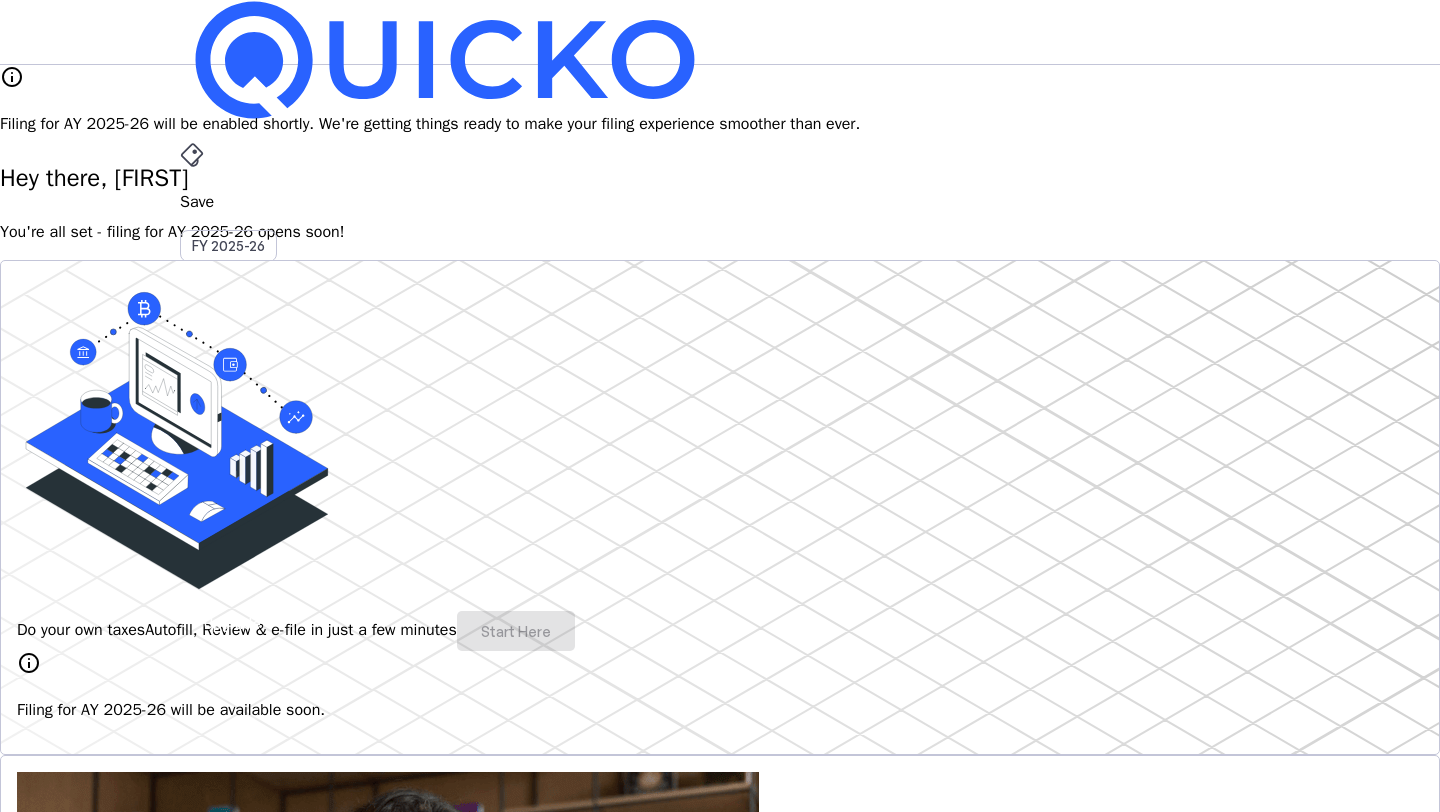 click on "AK" at bounding box center (196, 587) 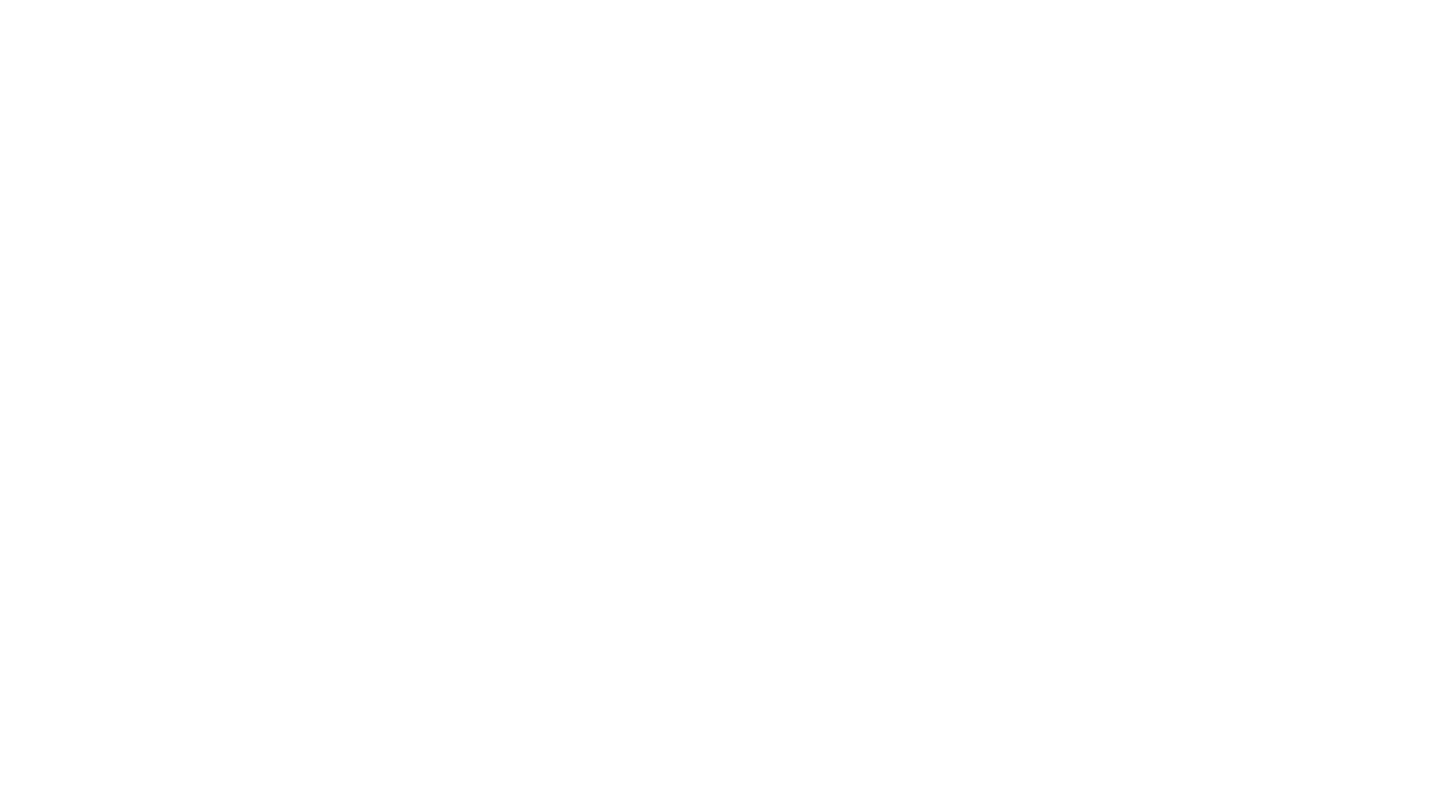 scroll, scrollTop: 0, scrollLeft: 0, axis: both 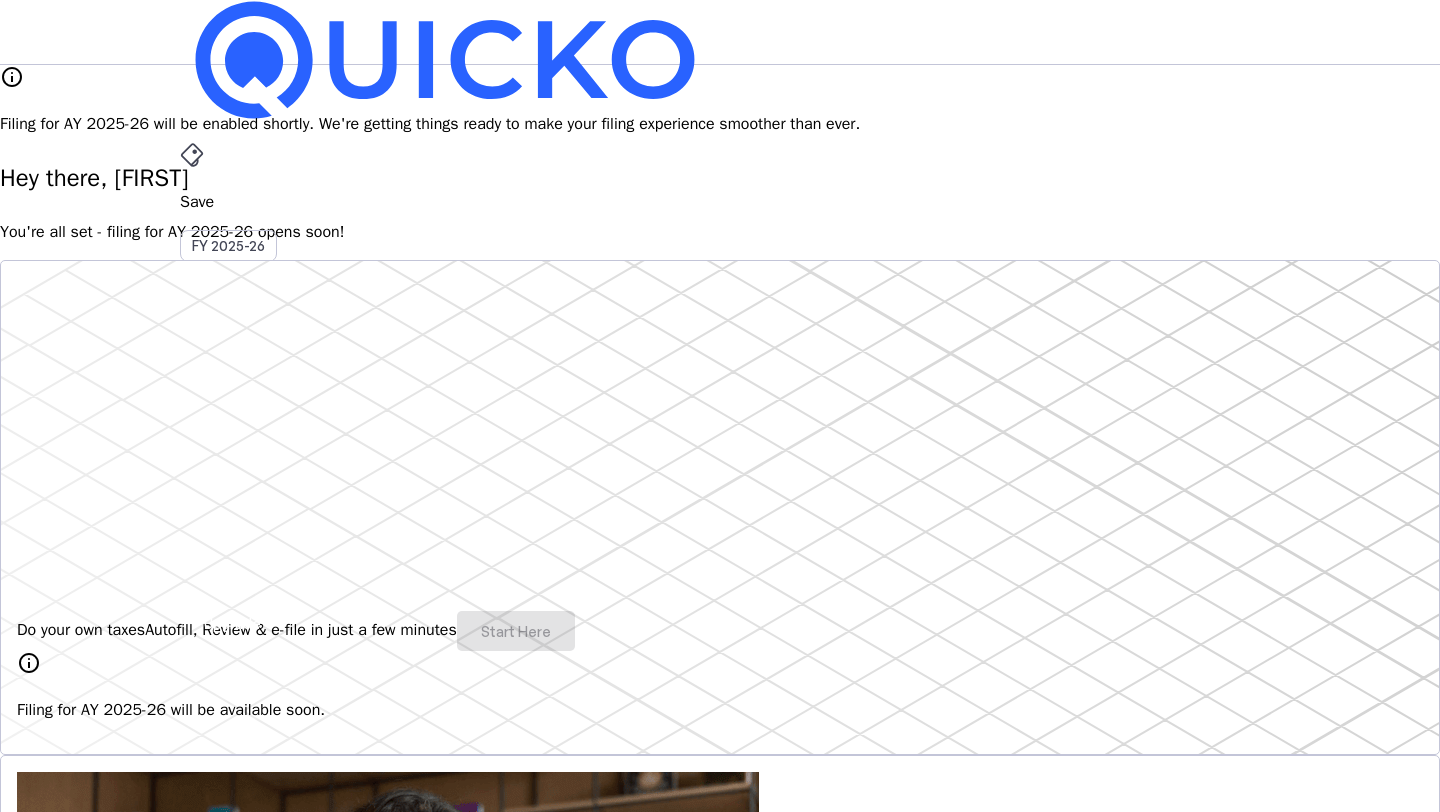 click on "Save FY 2025-26  Pay   File AY 2025-26  More  arrow_drop_down  AK   Upgrade" at bounding box center [720, 32] 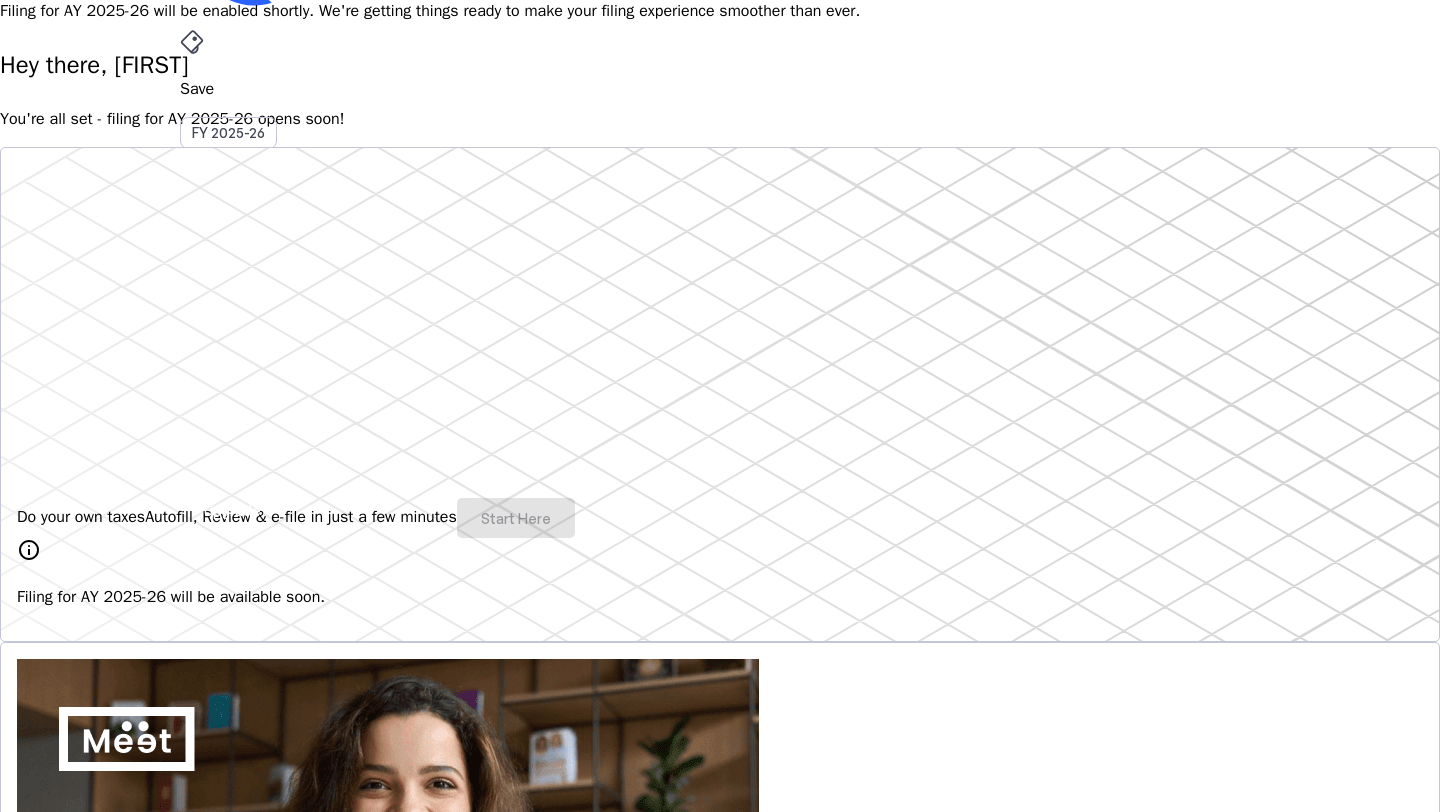 scroll, scrollTop: 0, scrollLeft: 0, axis: both 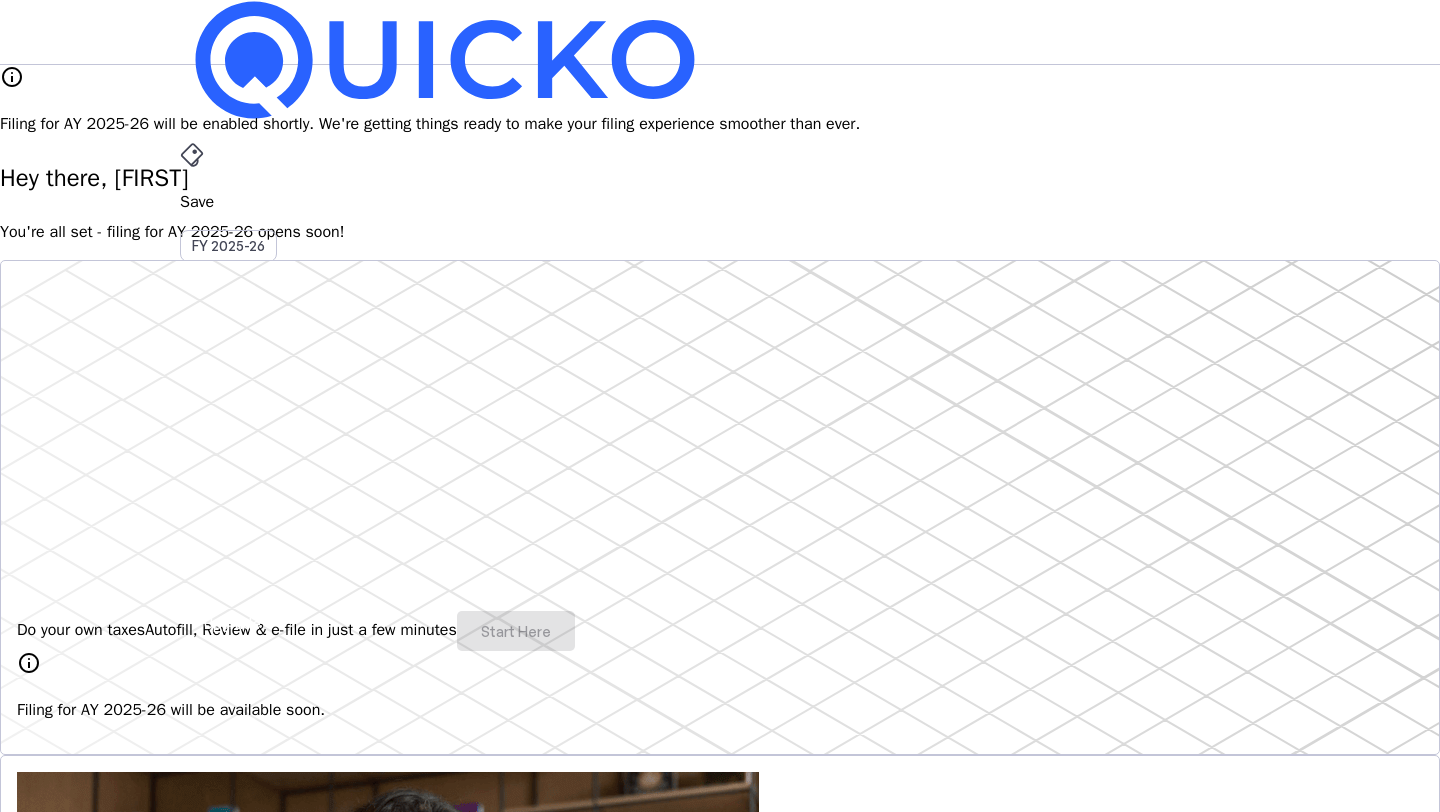 click on "AK" at bounding box center (196, 587) 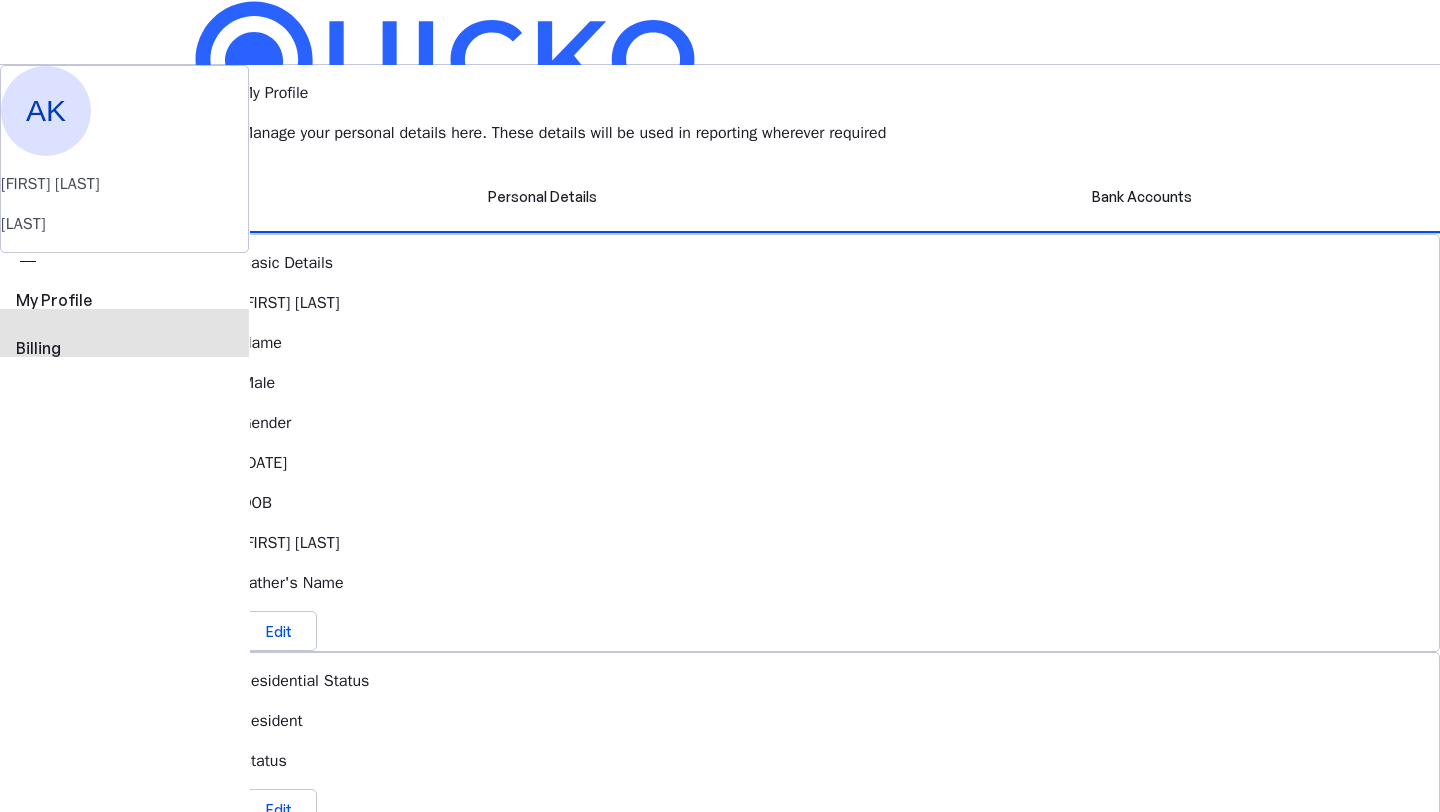 click on "view_carousel Billing" at bounding box center [124, 325] 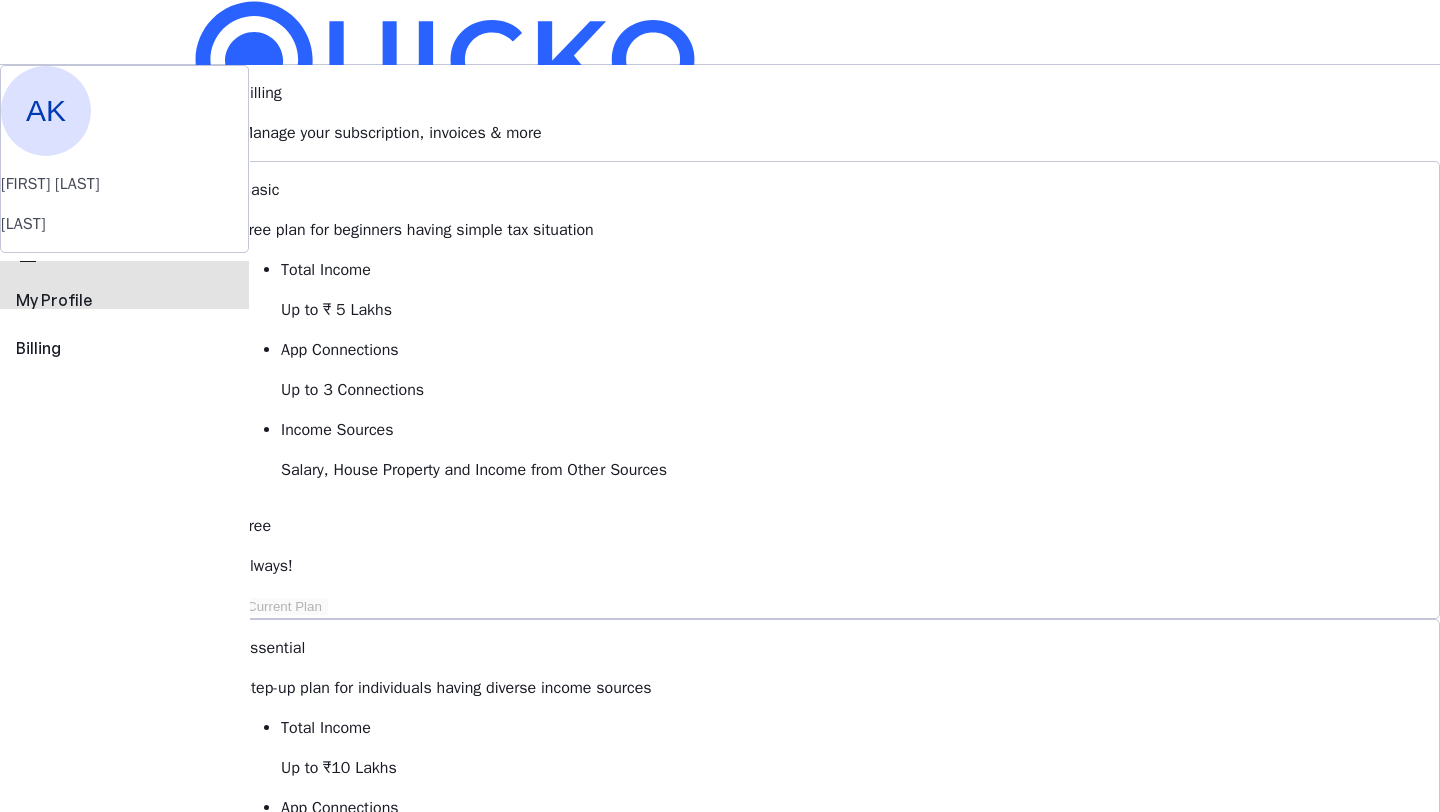 click on "perm_identity My Profile" at bounding box center (124, 285) 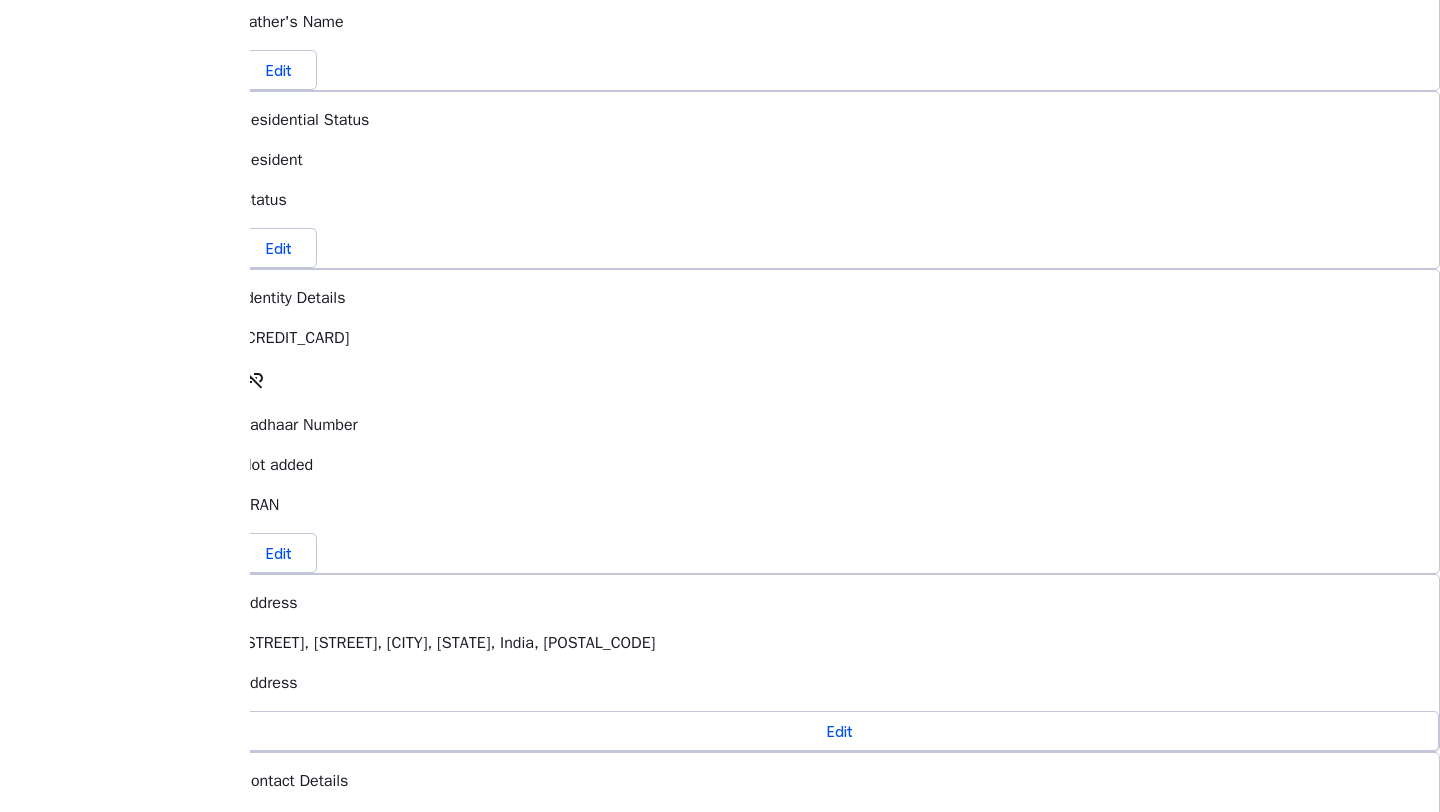 scroll, scrollTop: 0, scrollLeft: 0, axis: both 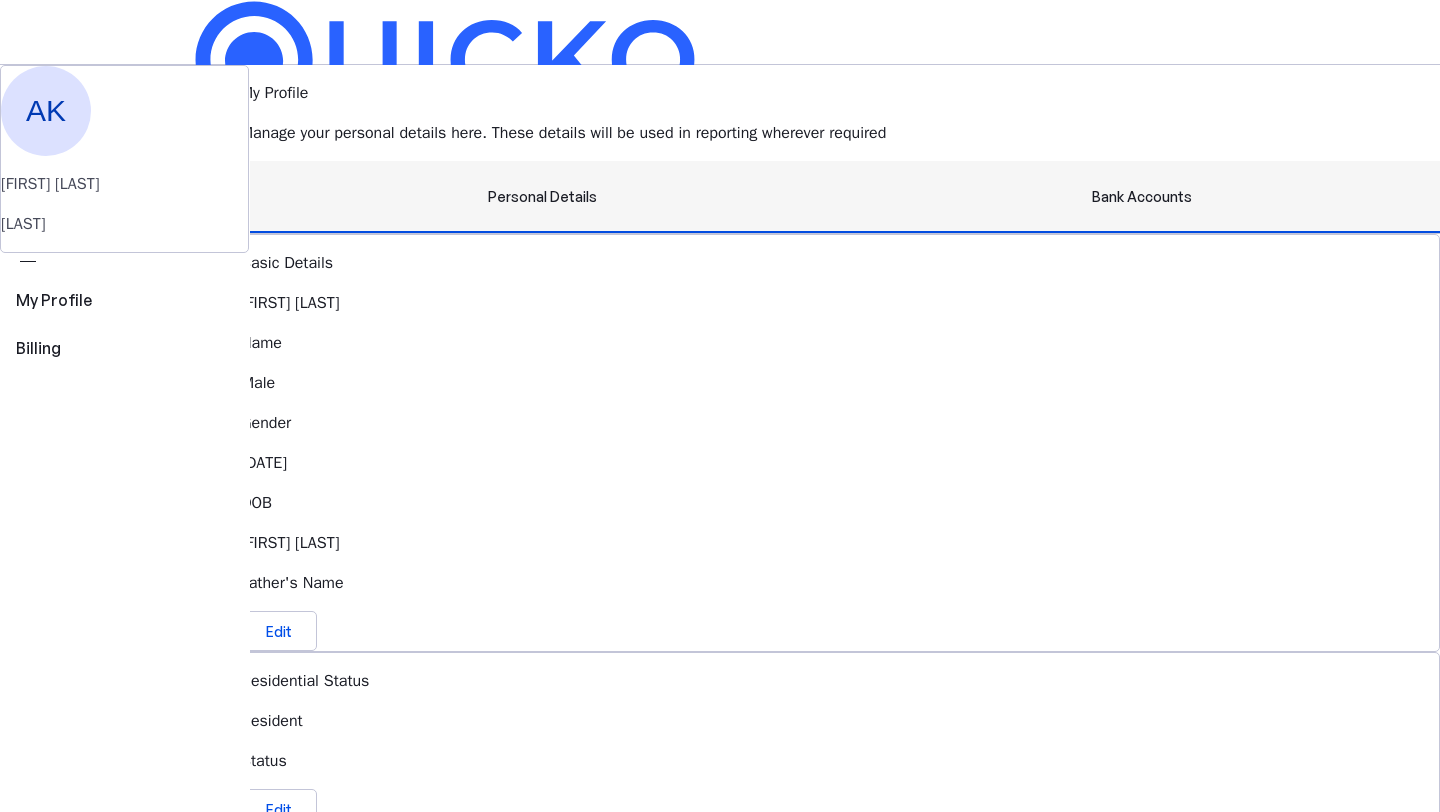 click on "Bank Accounts" at bounding box center [1142, 197] 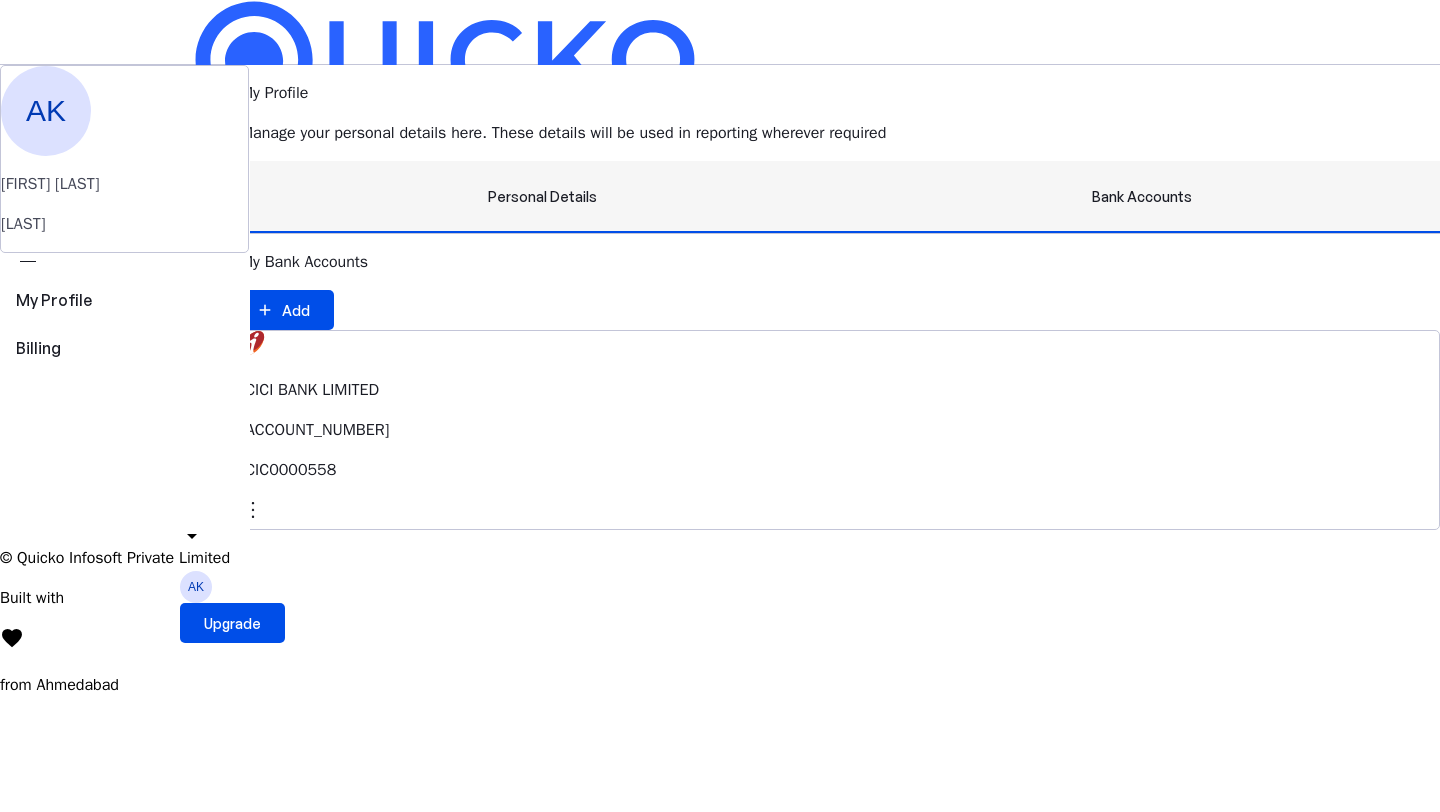click on "Personal Details" at bounding box center (542, 197) 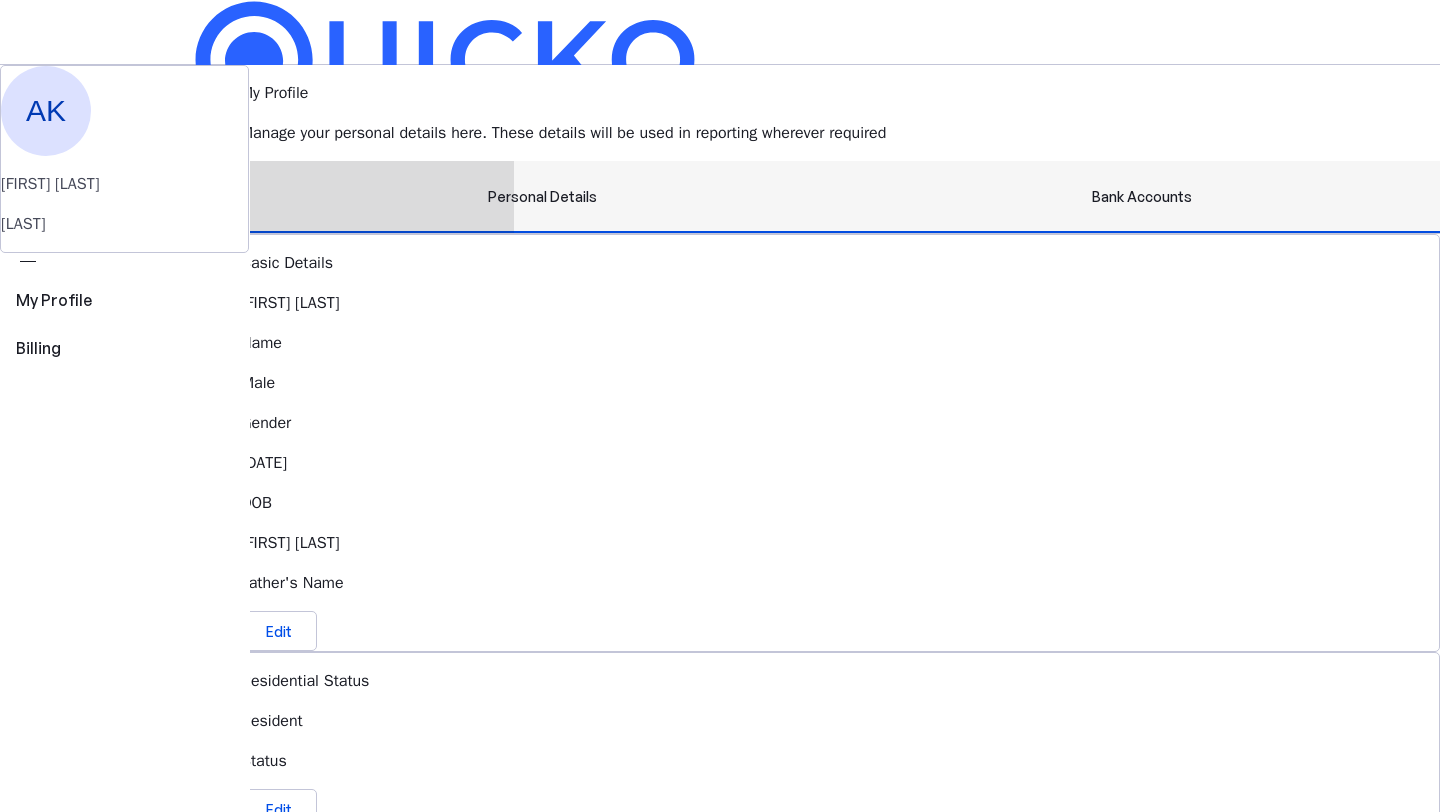 click on "Bank Accounts" at bounding box center [1142, 197] 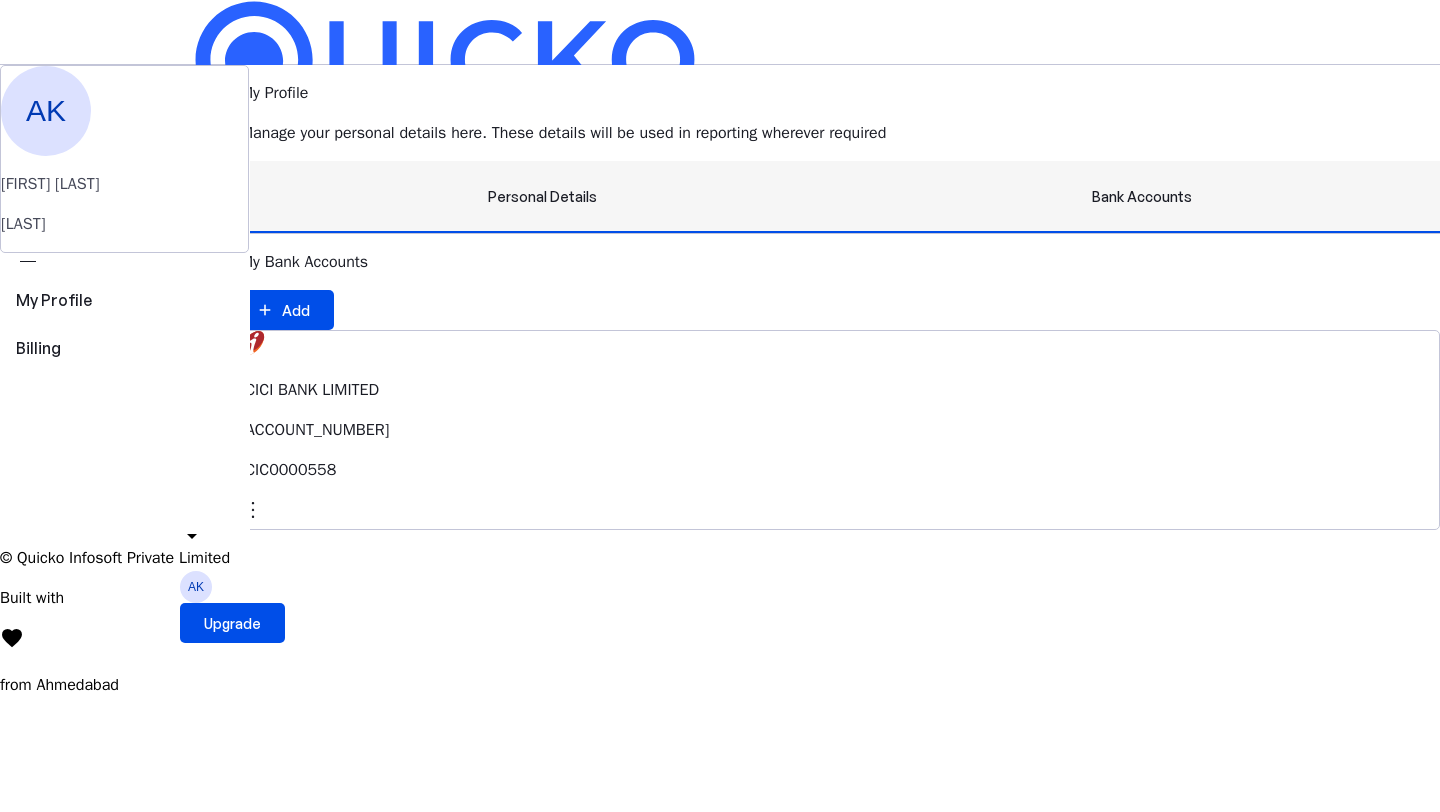 click on "Personal Details" at bounding box center (542, 197) 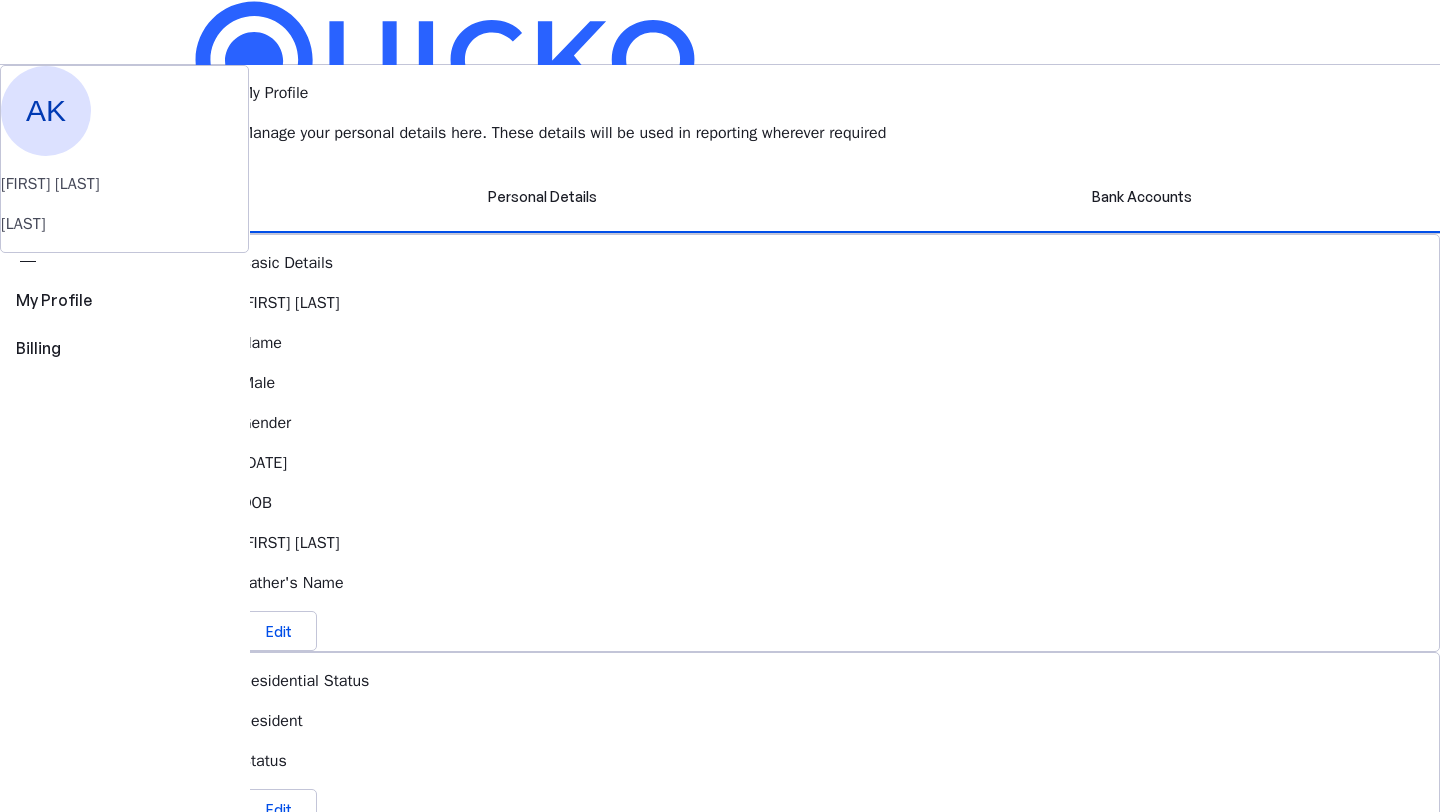 click at bounding box center (192, 155) 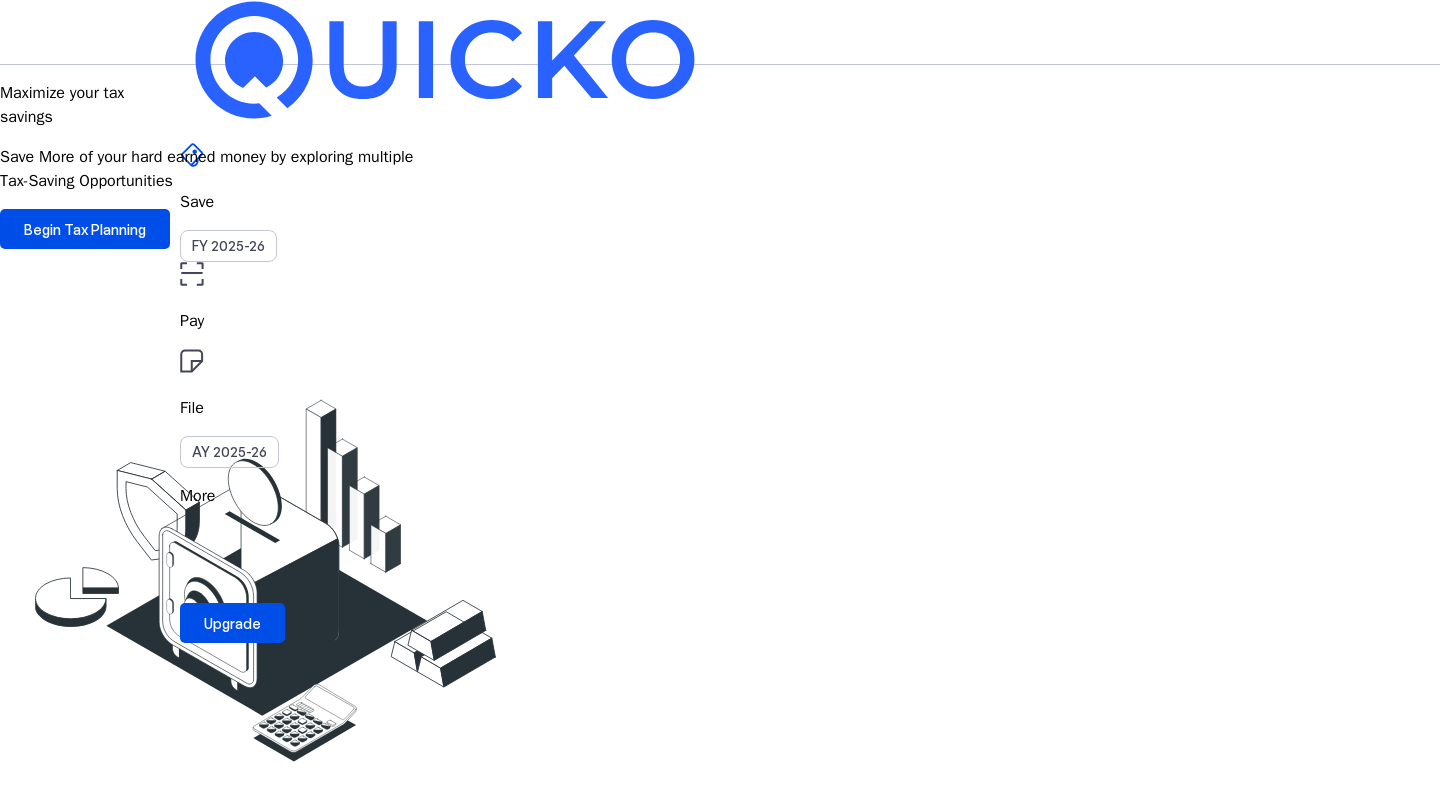 click on "File" at bounding box center [720, 321] 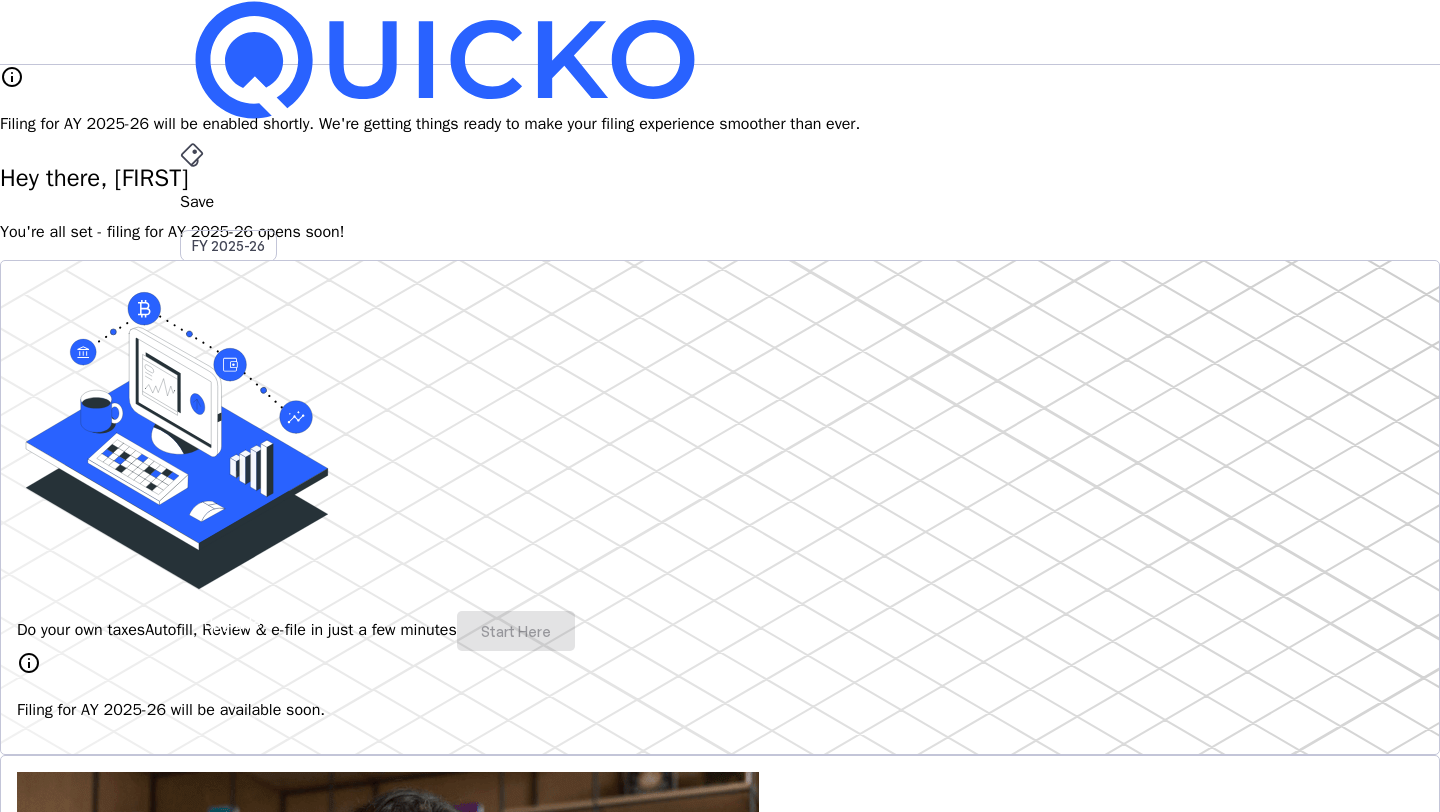 click on "More  arrow_drop_down" at bounding box center (720, 519) 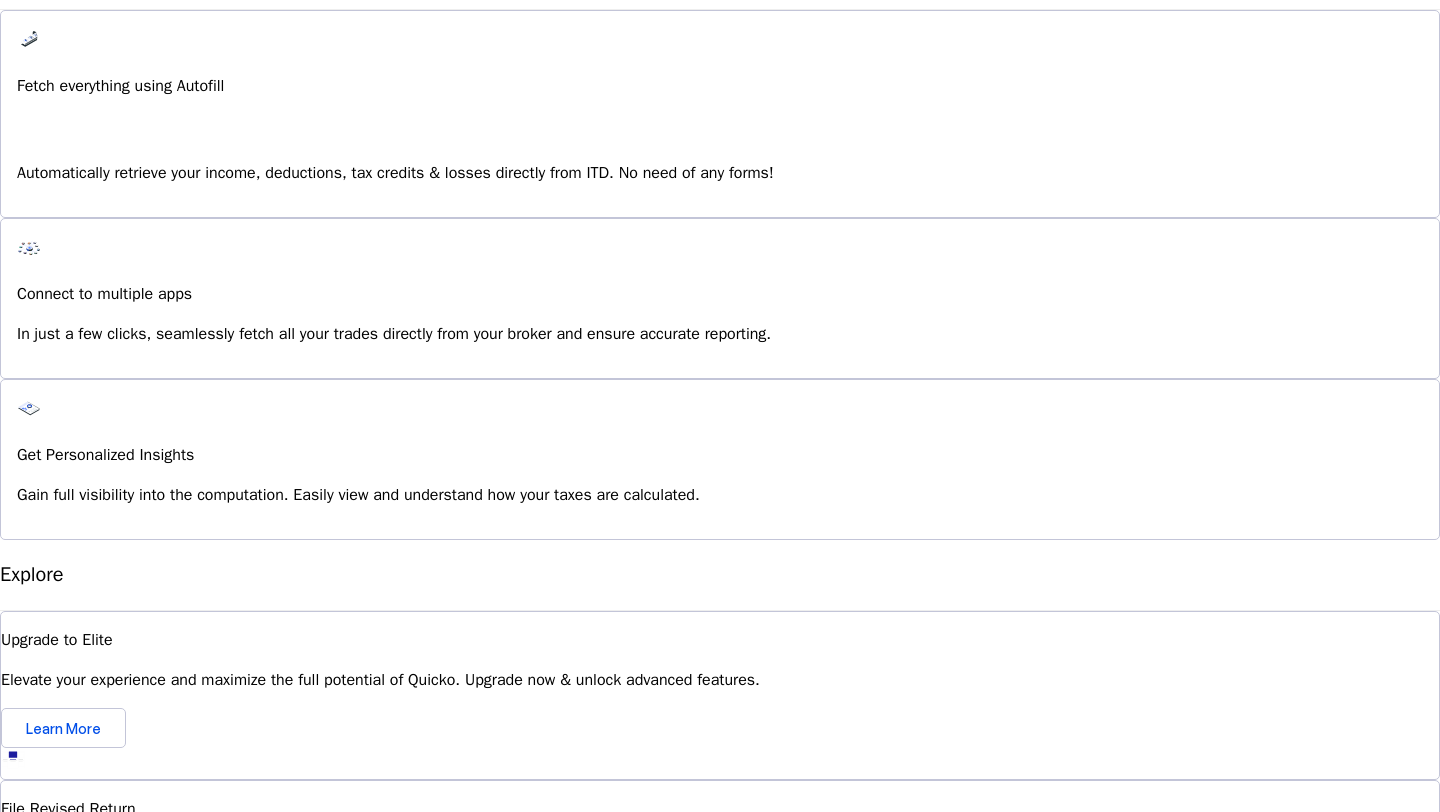 scroll, scrollTop: 1460, scrollLeft: 0, axis: vertical 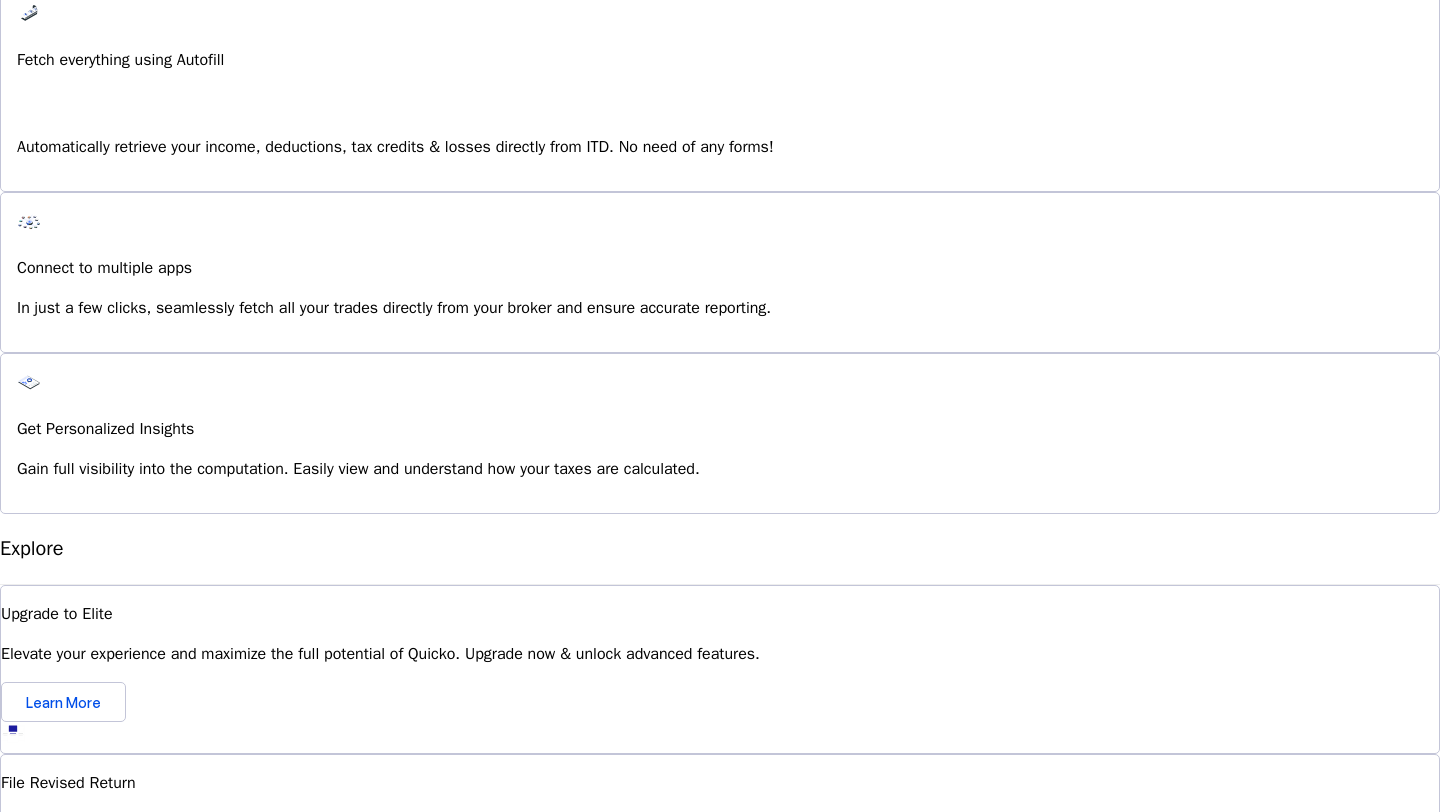 click on "Explore" at bounding box center [51, 1033] 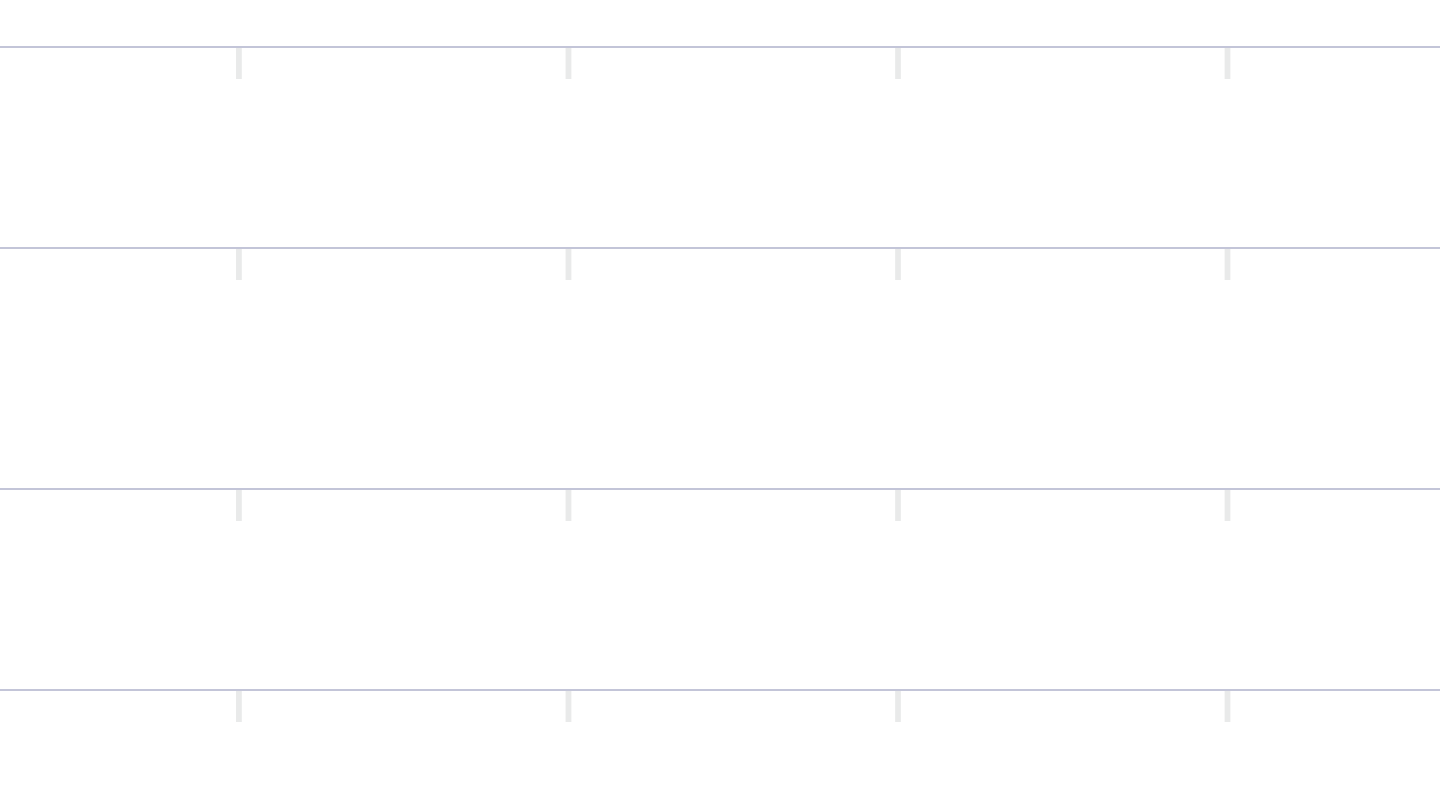 scroll, scrollTop: 264, scrollLeft: 0, axis: vertical 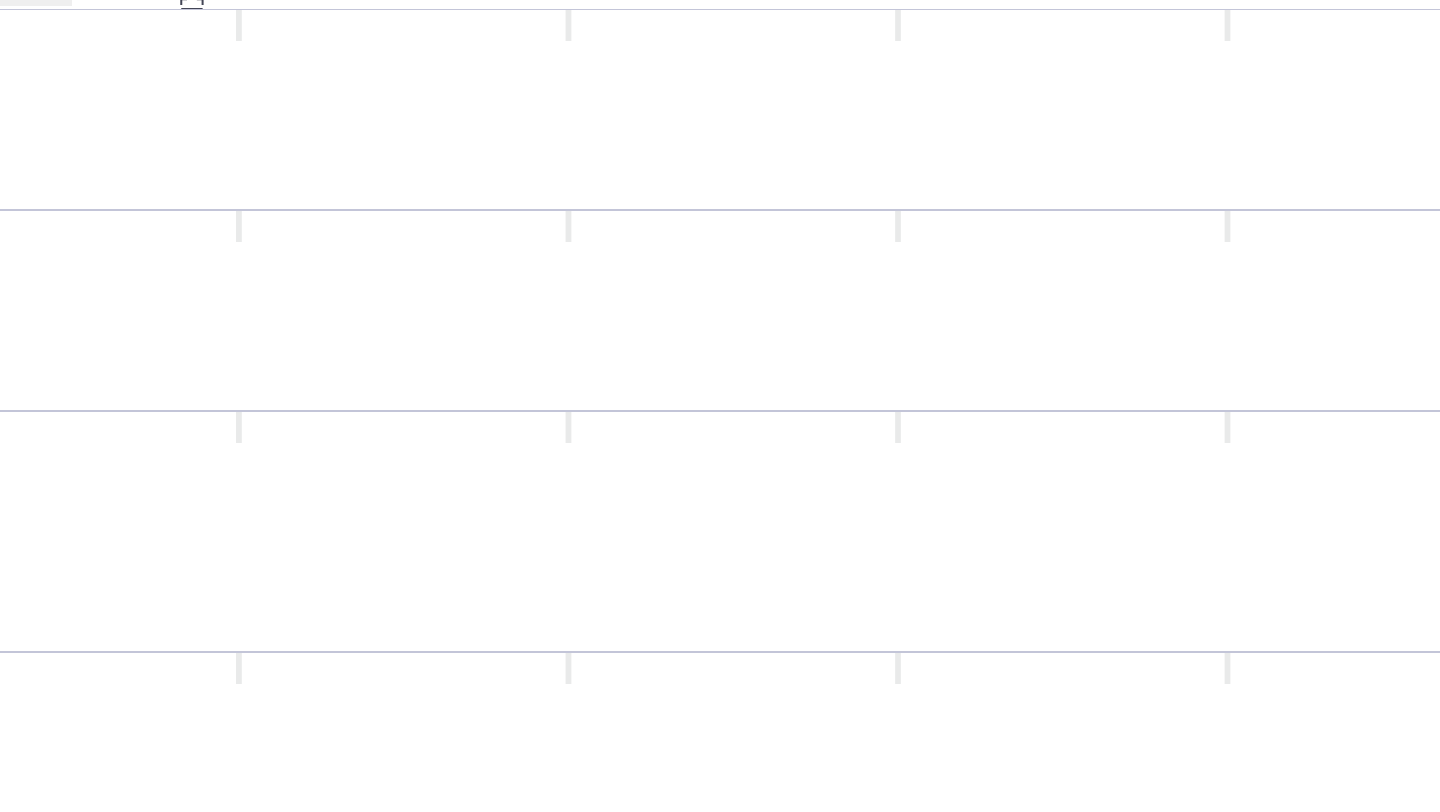 click on "Income Tax Return (ITR)" at bounding box center (900, 712) 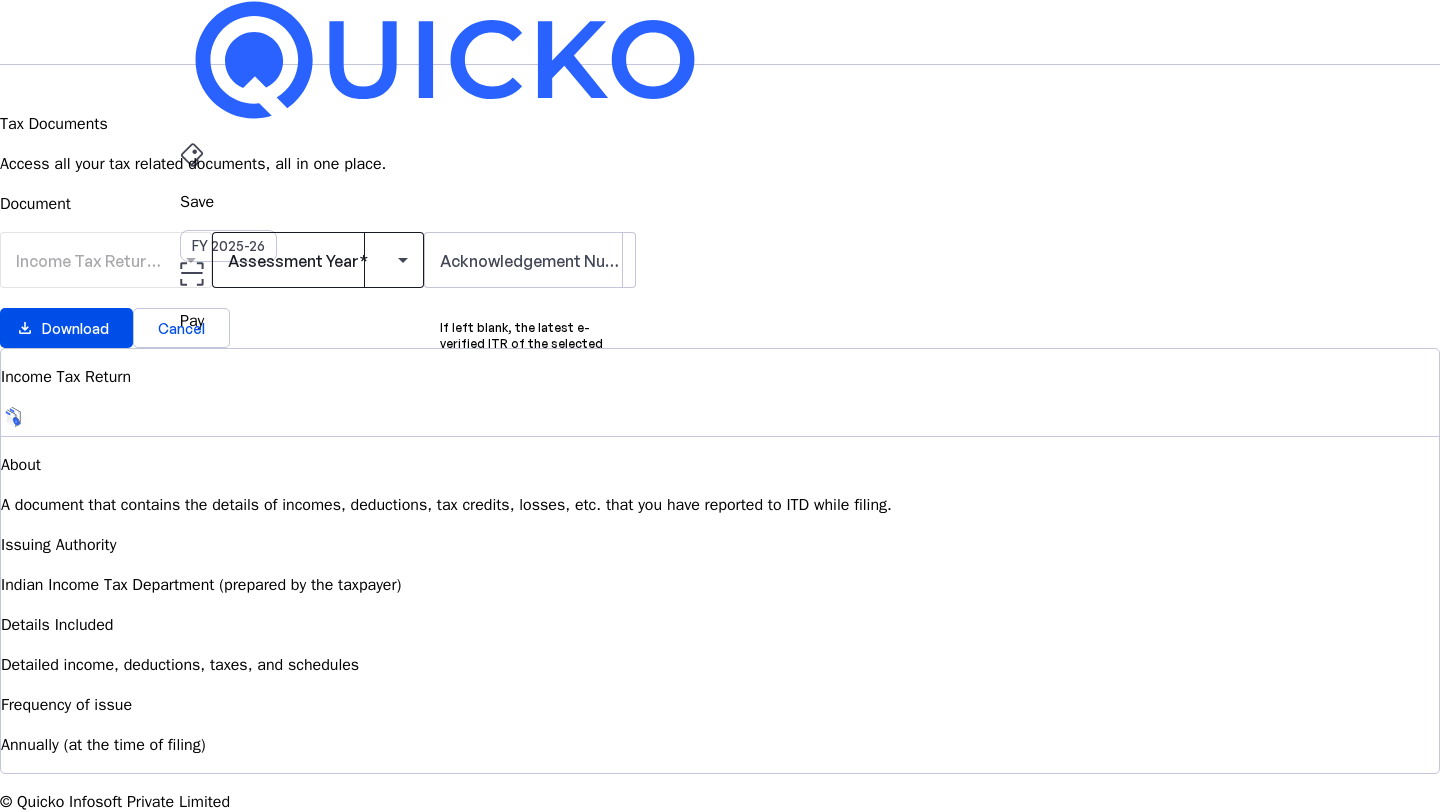 click at bounding box center [313, 260] 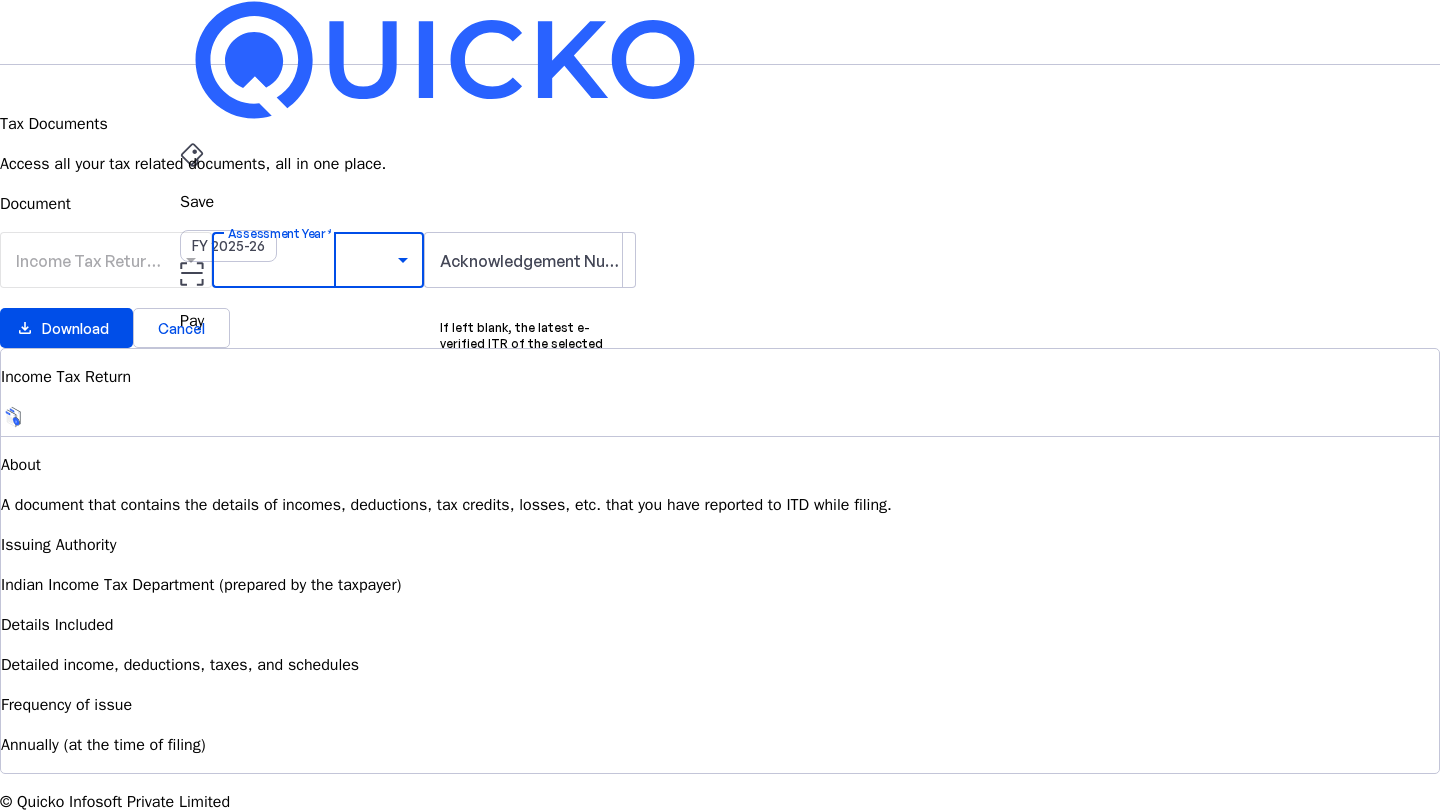 click on "AY 2024-25" at bounding box center (309, 1037) 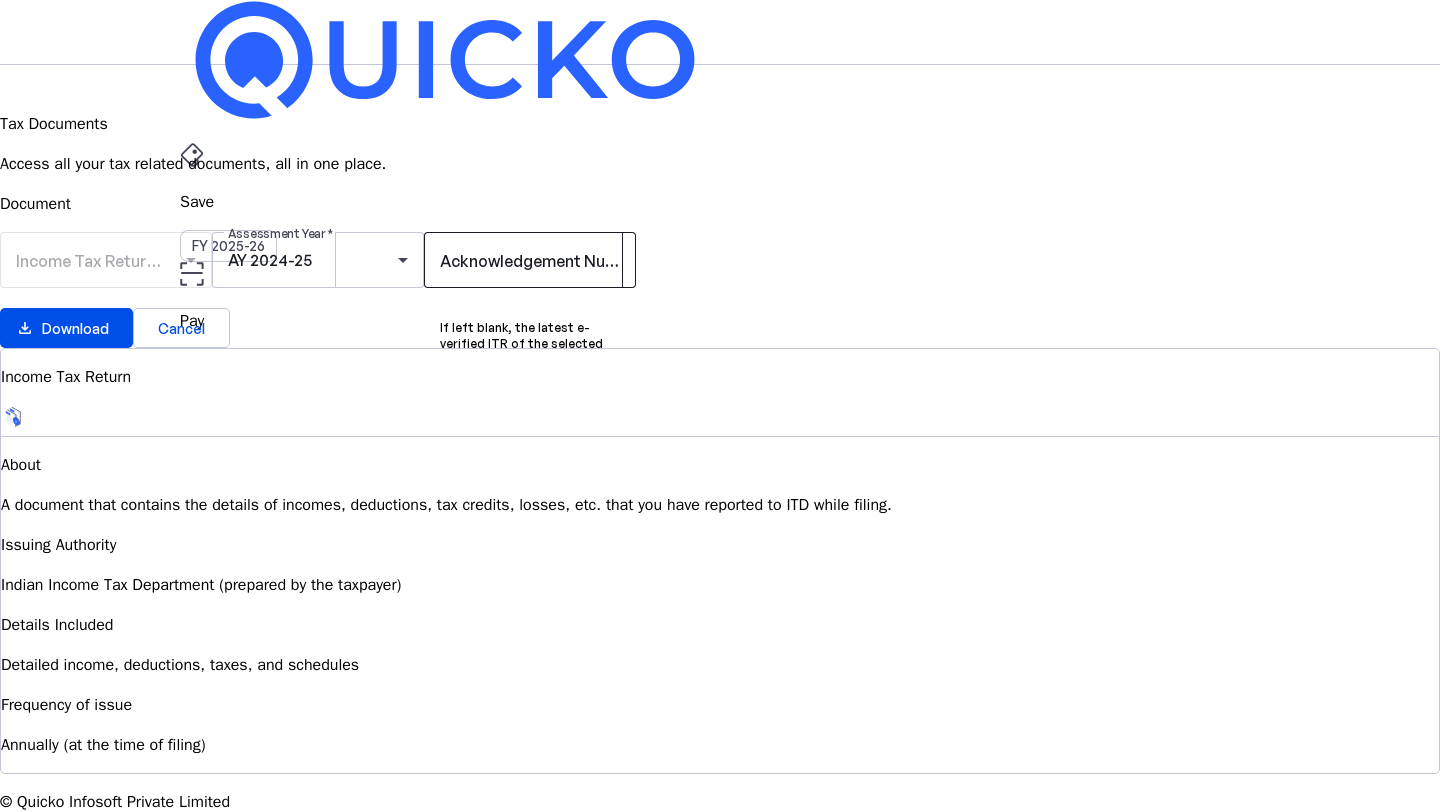 click on "Acknowledgement Number (Optional)" at bounding box center [582, 261] 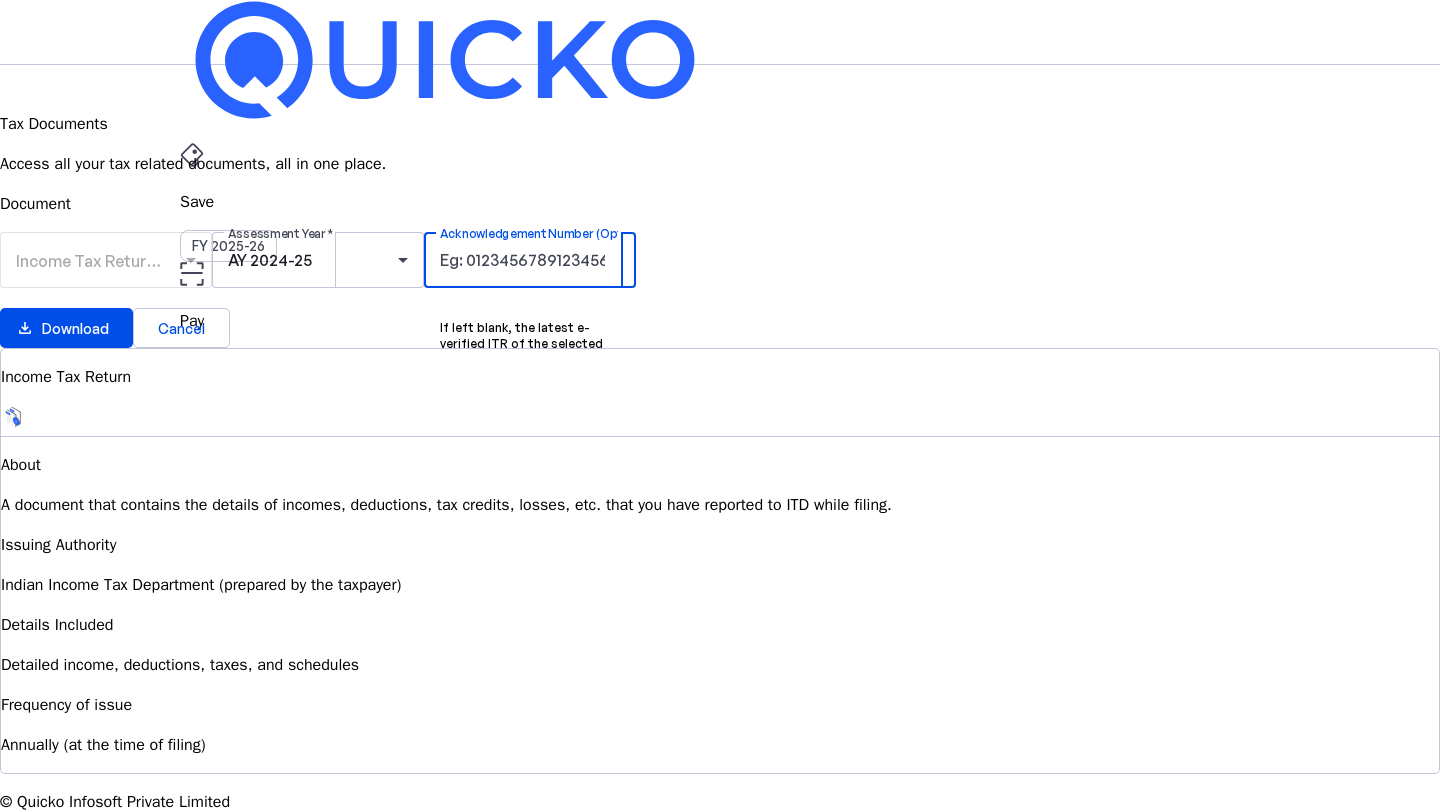 click on "Save FY 2025-26  Pay   File AY 2025-26  Tax Documents  arrow_drop_down  AK   Upgrade  Tax Documents Access all your tax related documents, all in one place. Document Income Tax Return (ITR) Assessment Year AY 2024-25 Acknowledgement Number (Optional)  If left blank, the latest e-verified ITR of the selected assessment year will be downloaded.  download_file  Download  Cancel Income Tax Return About A document that contains the details of incomes, deductions, tax credits, losses, etc. that you have reported to ITD while filing. Issuing Authority	 Indian Income Tax Department (prepared by the taxpayer) Details Included	 Detailed income, deductions, taxes, and schedules Frequency of issue	 Annually (at the time of filing)	 © Quicko Infosoft Private Limited Built with favorite from Ahmedabad" at bounding box center (720, 470) 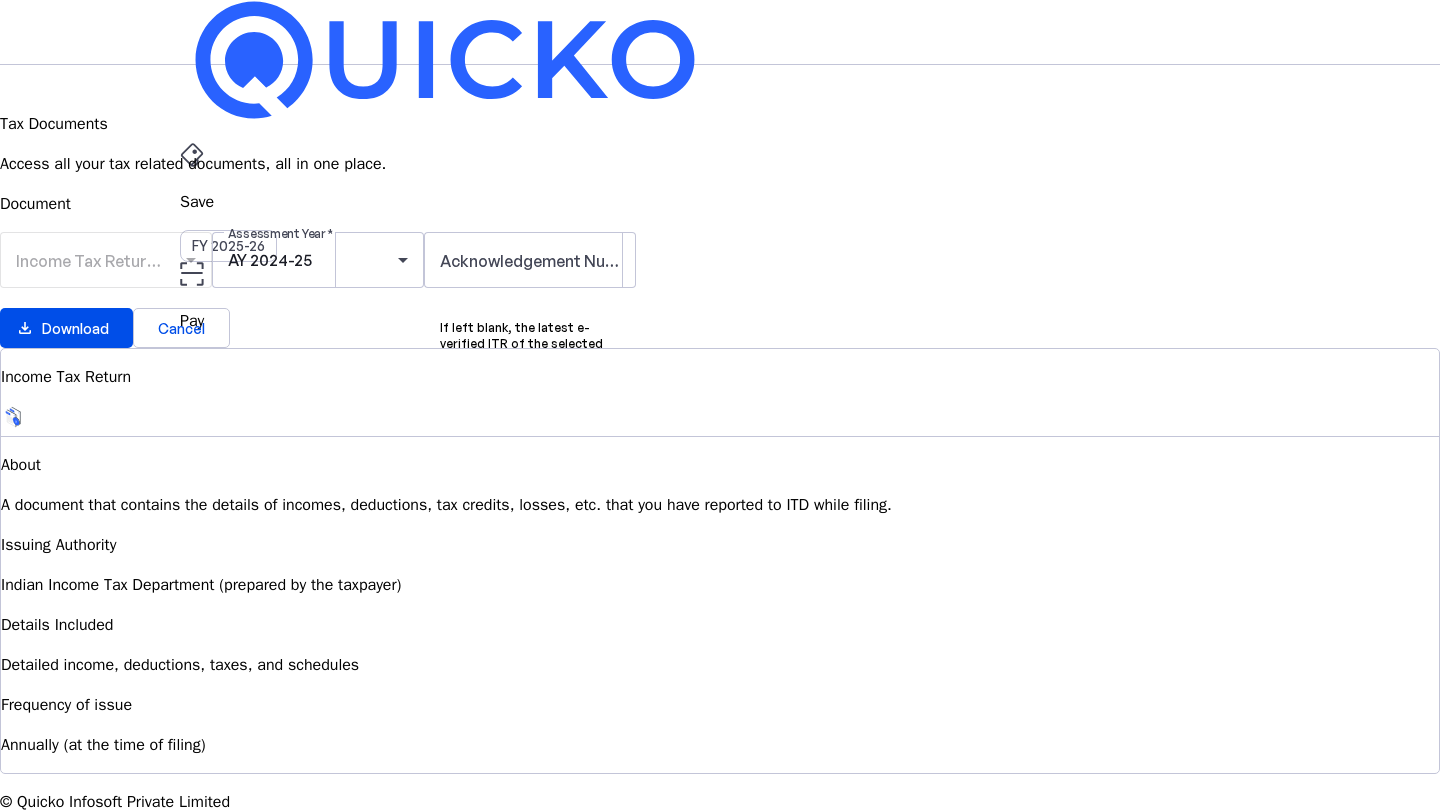 click on "Save" at bounding box center (720, 202) 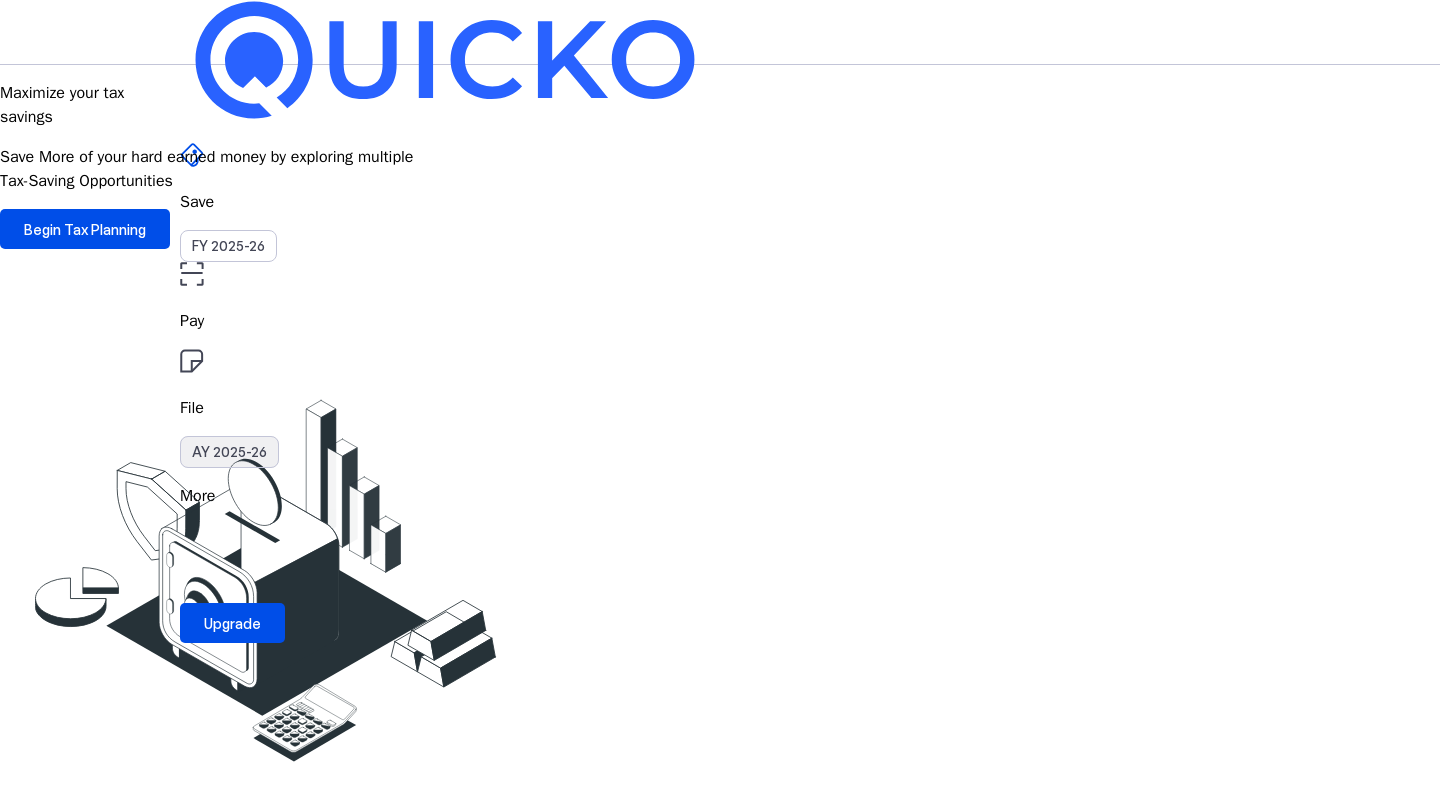 click on "AY 2025-26" at bounding box center (229, 452) 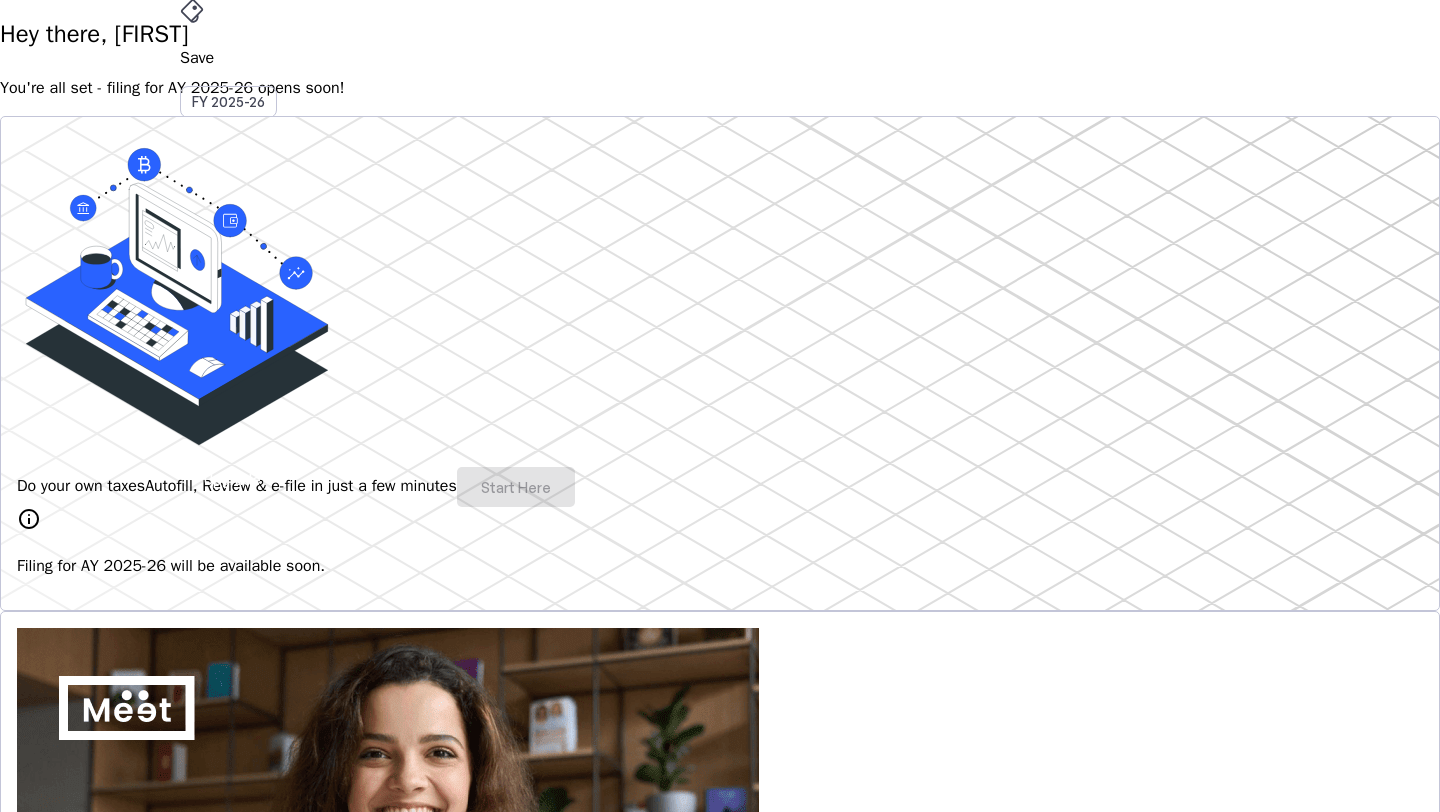 scroll, scrollTop: 148, scrollLeft: 0, axis: vertical 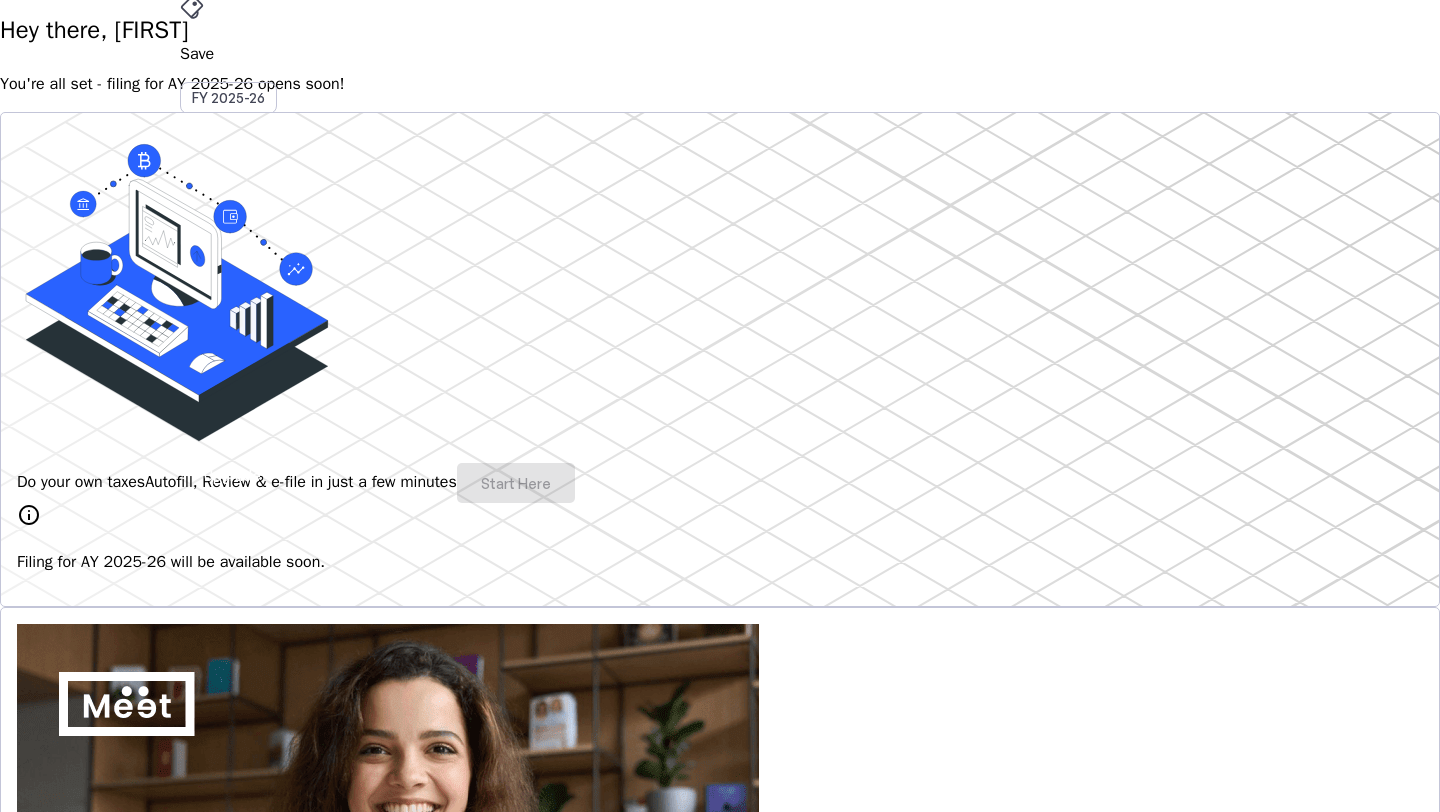 click on "Do your own taxes   Autofill, Review & e-file in just a few minutes   Start Here" at bounding box center [720, 483] 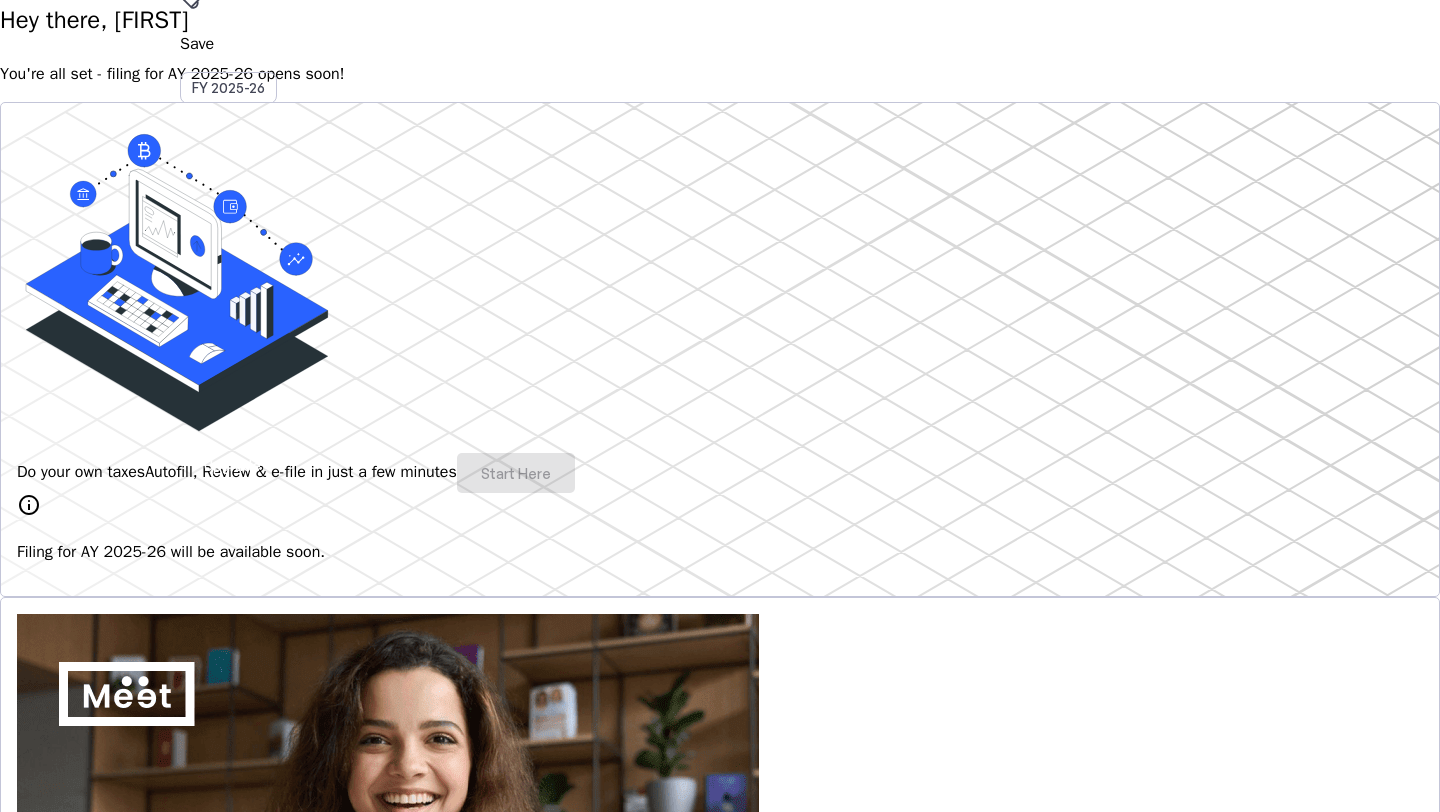 scroll, scrollTop: 0, scrollLeft: 0, axis: both 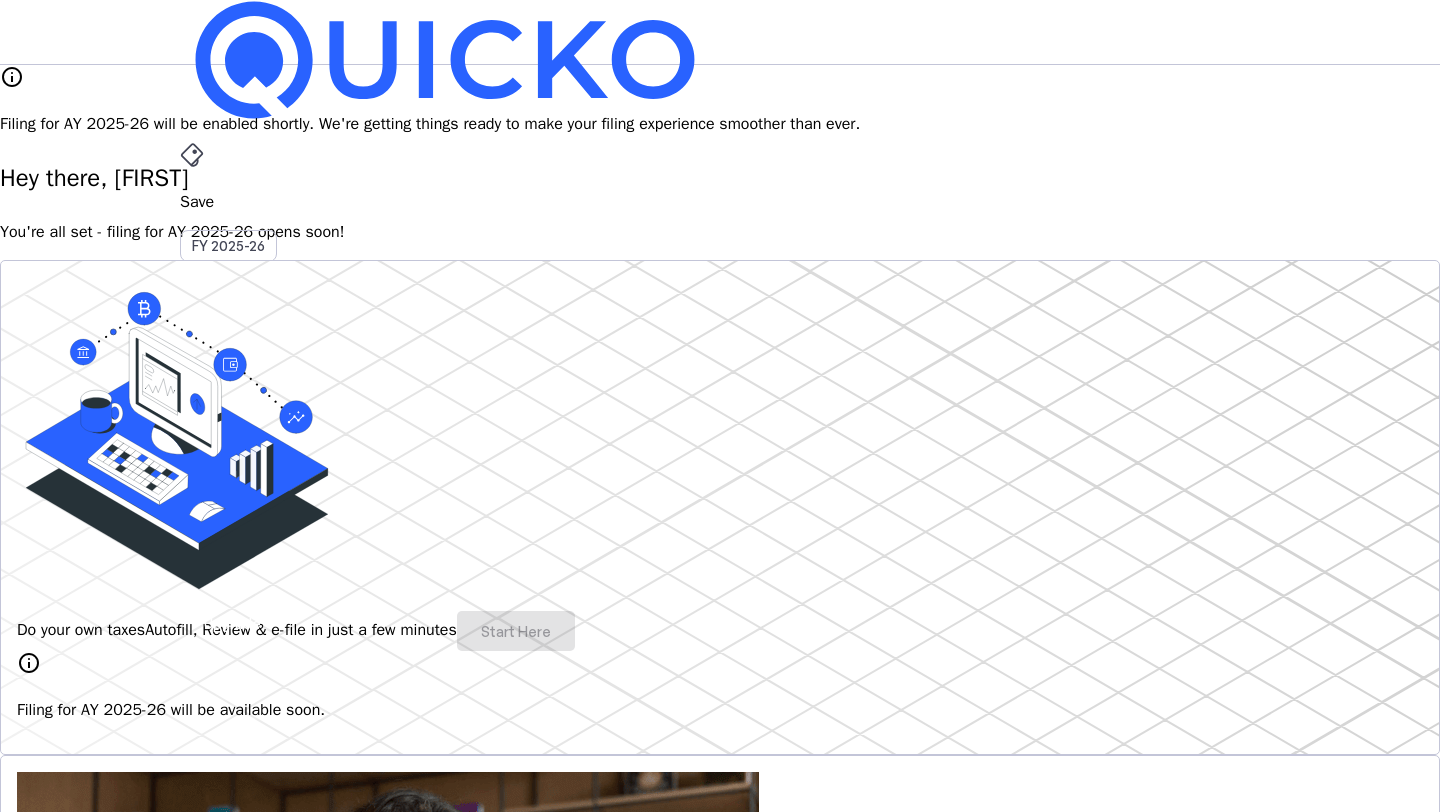 click on "AK" at bounding box center (196, 587) 